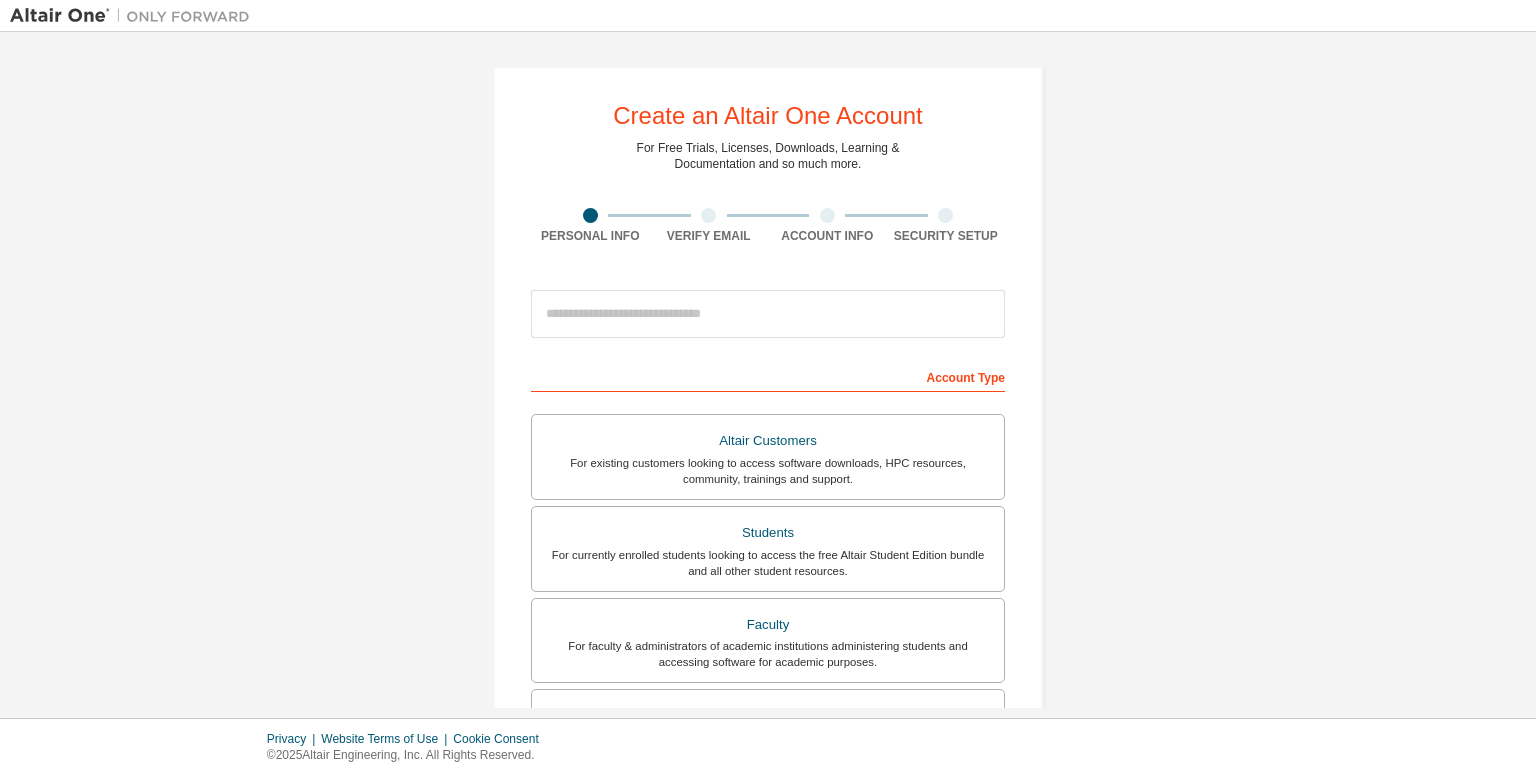 scroll, scrollTop: 0, scrollLeft: 0, axis: both 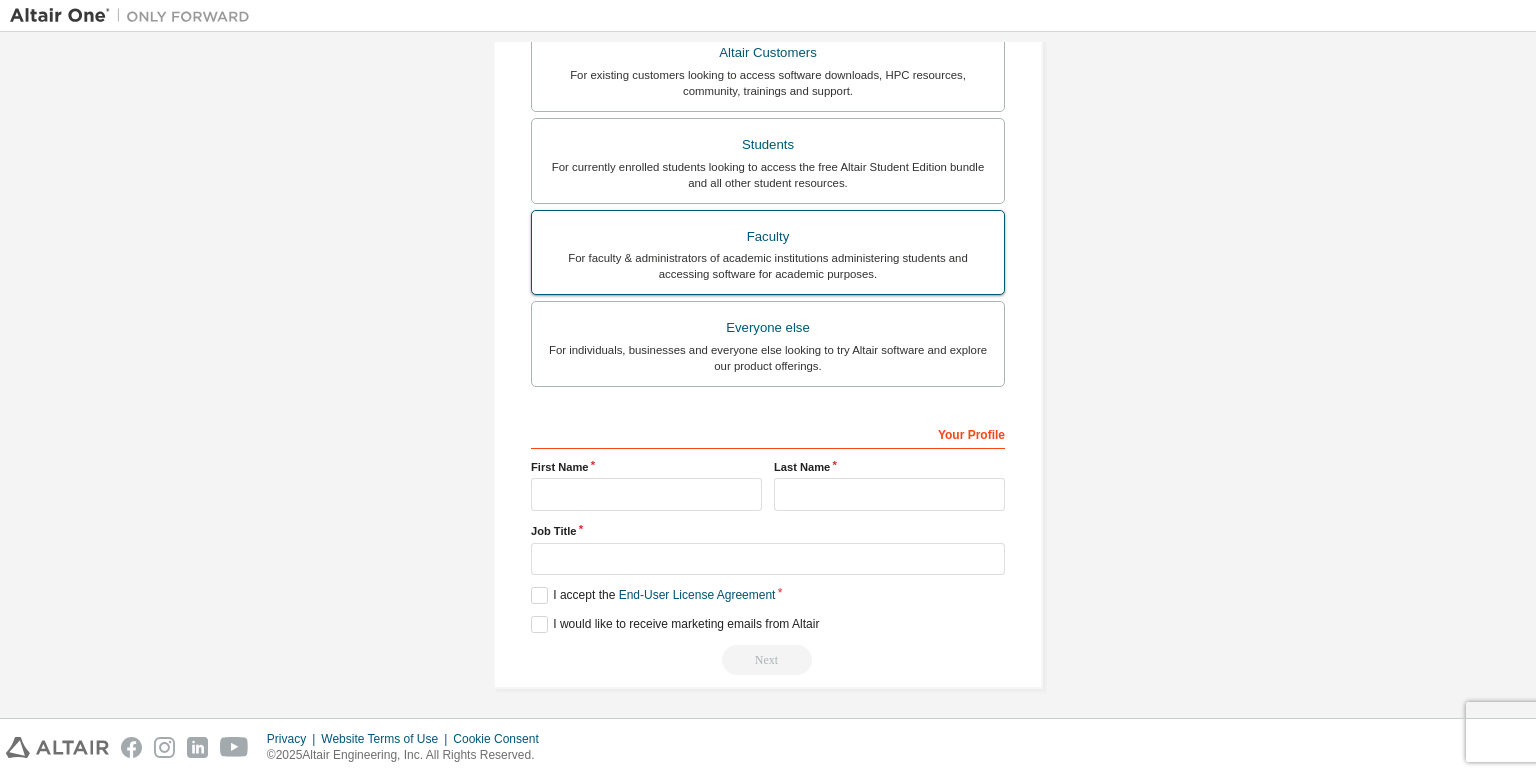 click on "For faculty & administrators of academic institutions administering students and accessing software for academic purposes." at bounding box center (768, 266) 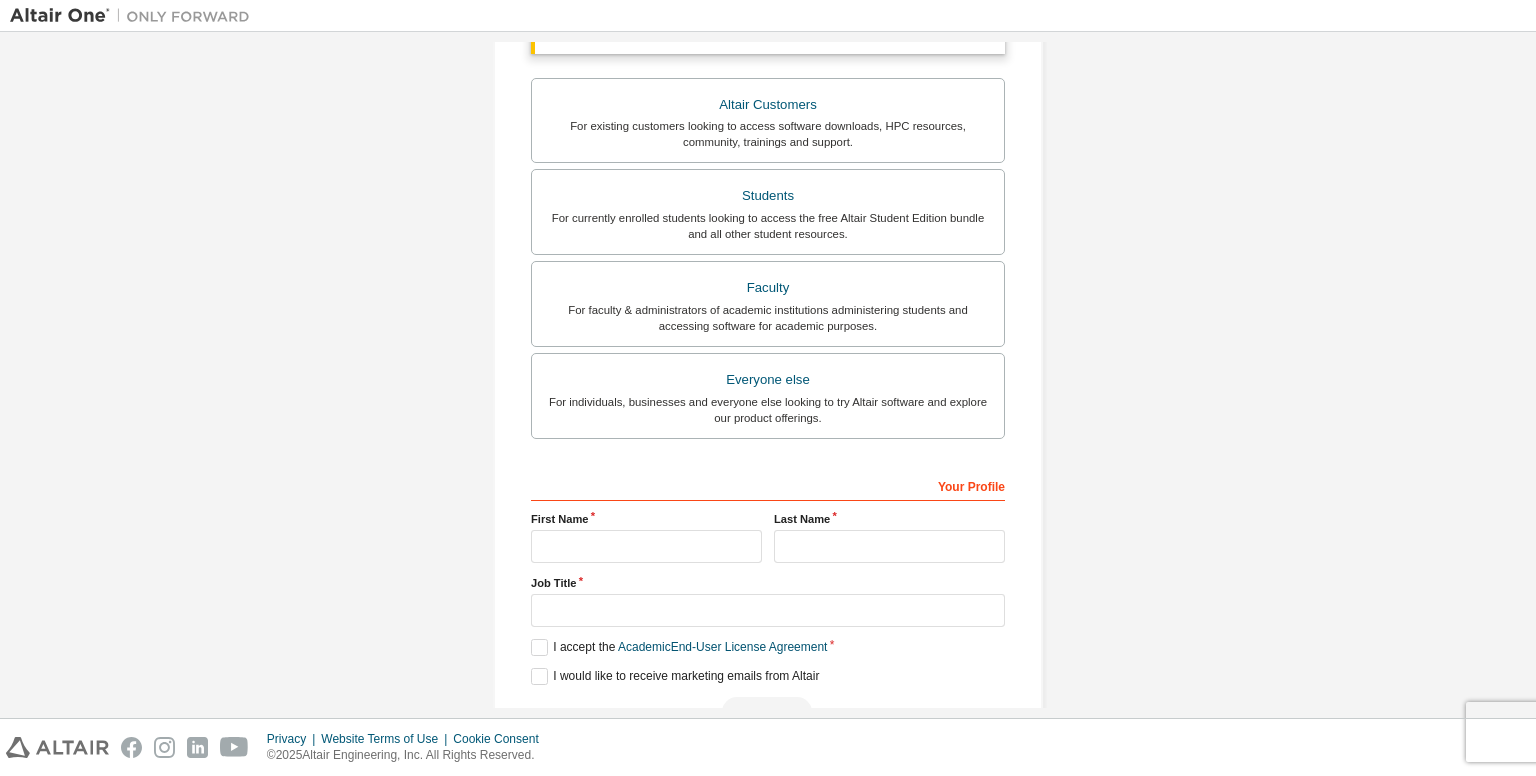 scroll, scrollTop: 440, scrollLeft: 0, axis: vertical 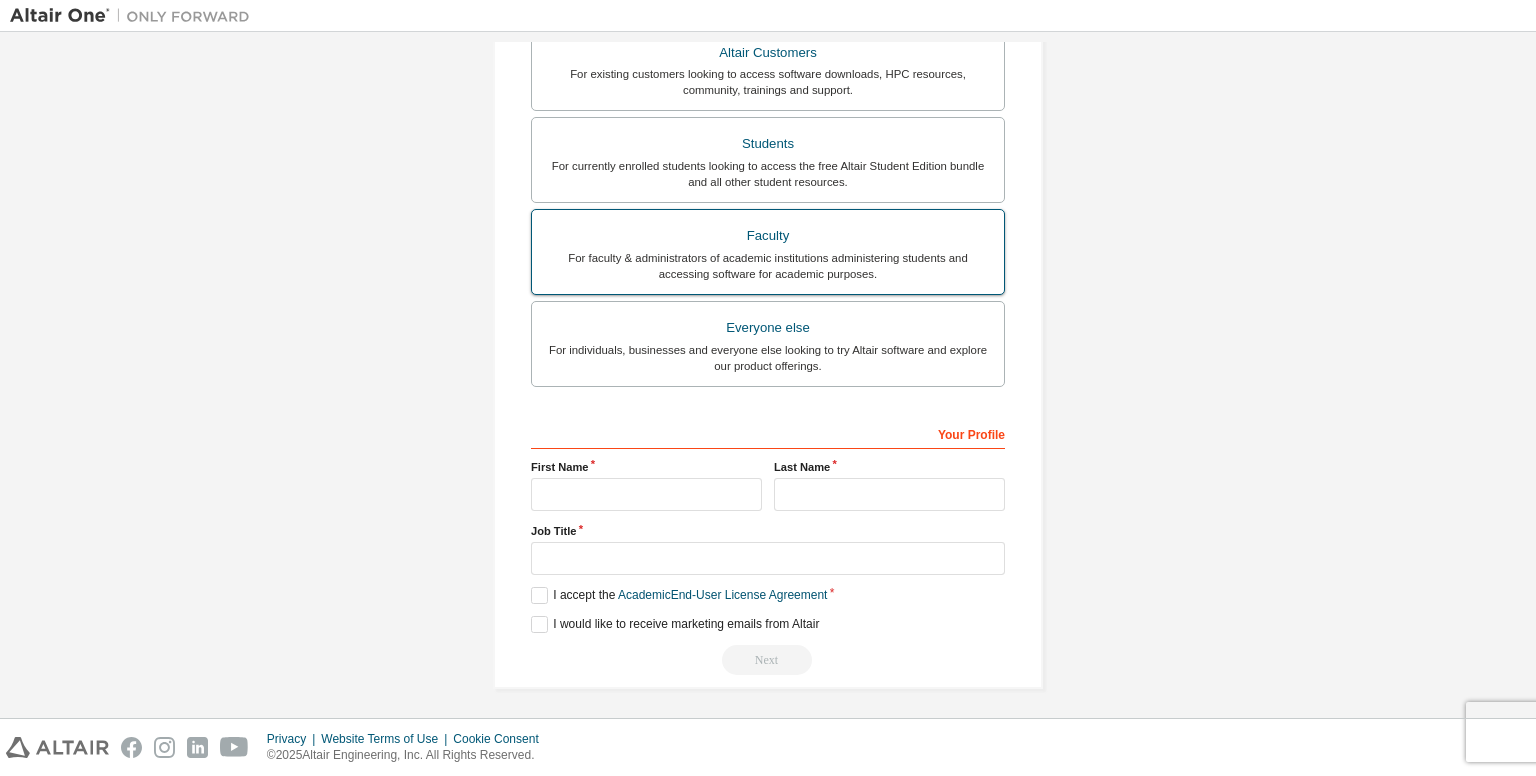 click on "For faculty & administrators of academic institutions administering students and accessing software for academic purposes." at bounding box center [768, 266] 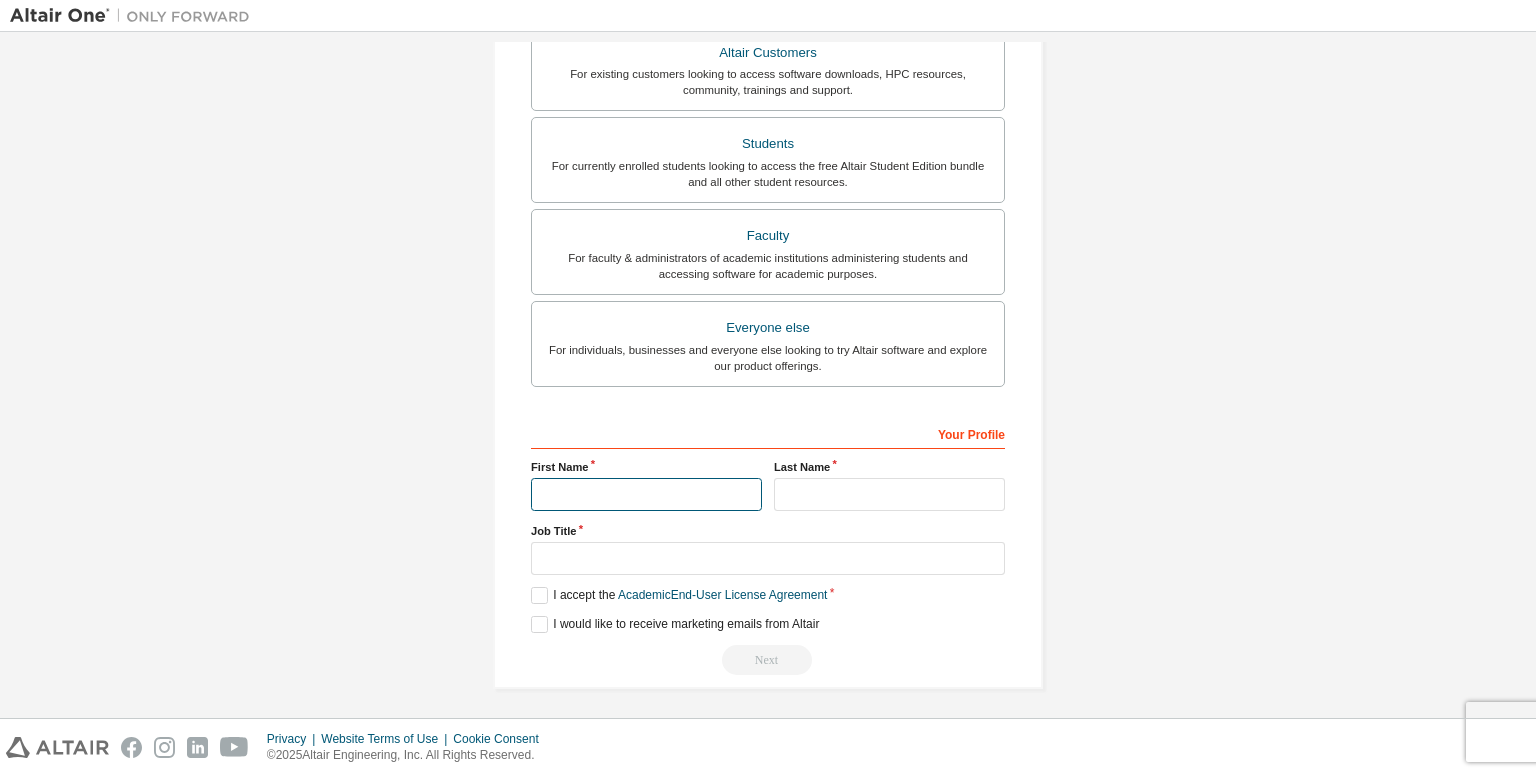 click at bounding box center [646, 494] 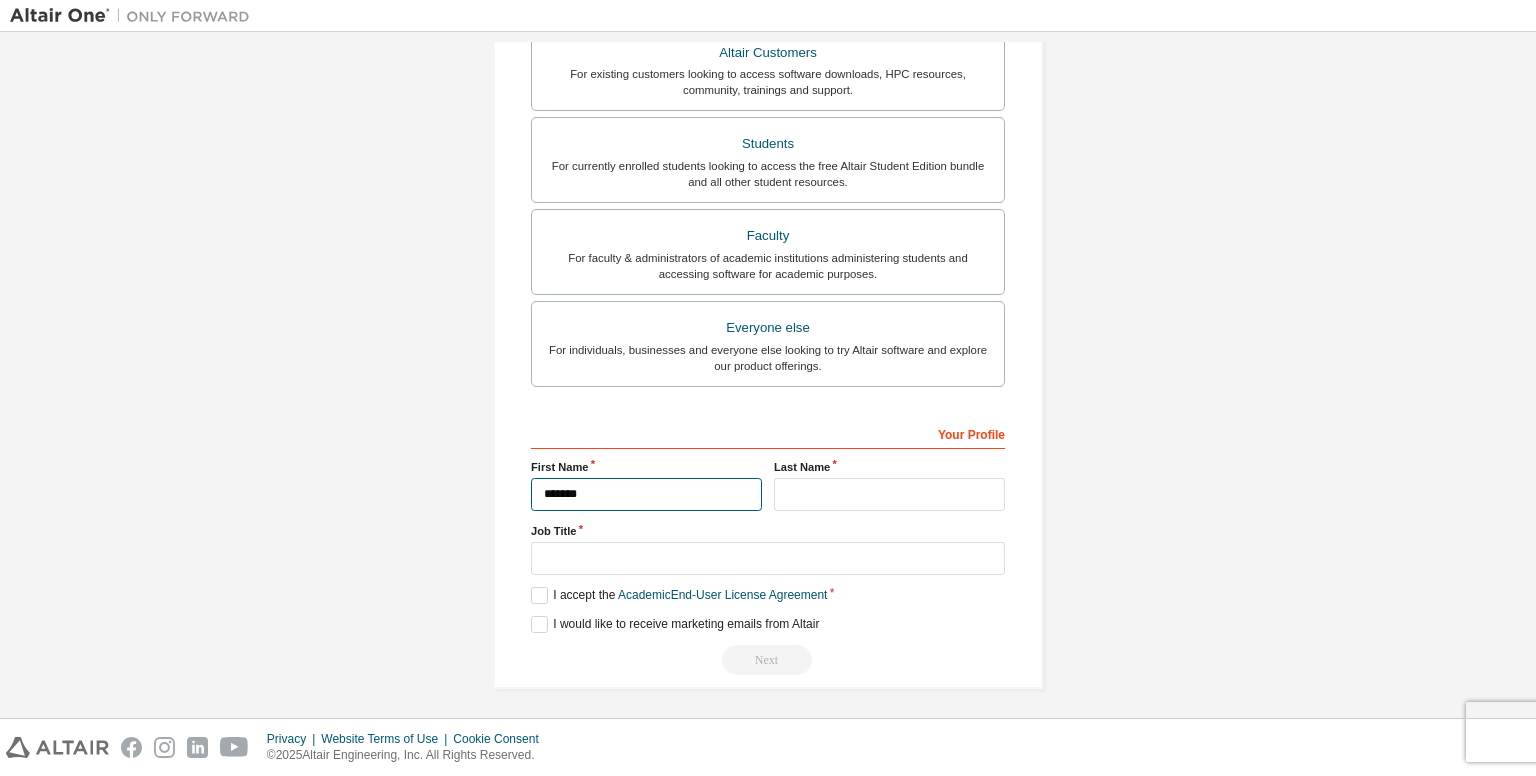 type on "******" 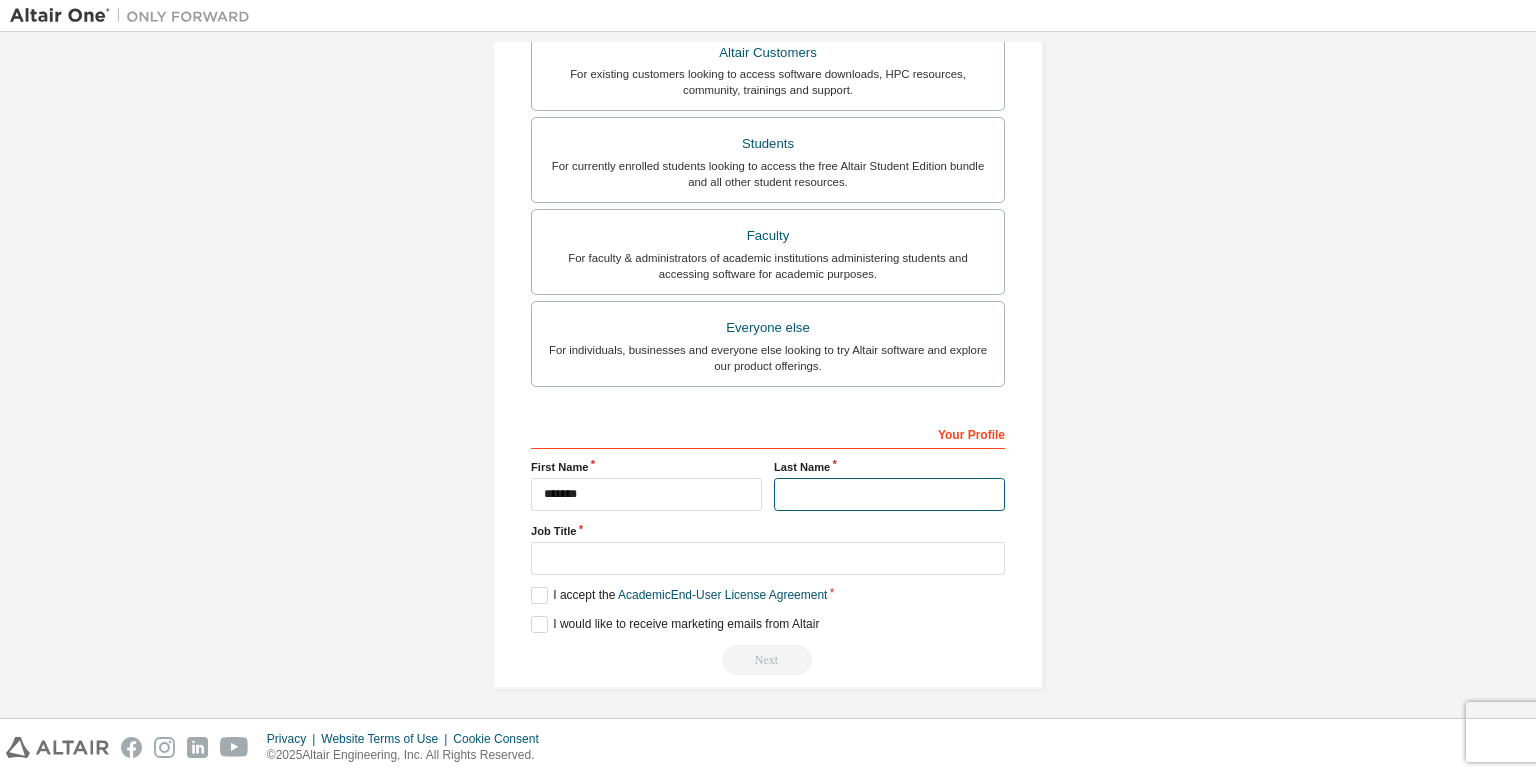 click at bounding box center (889, 494) 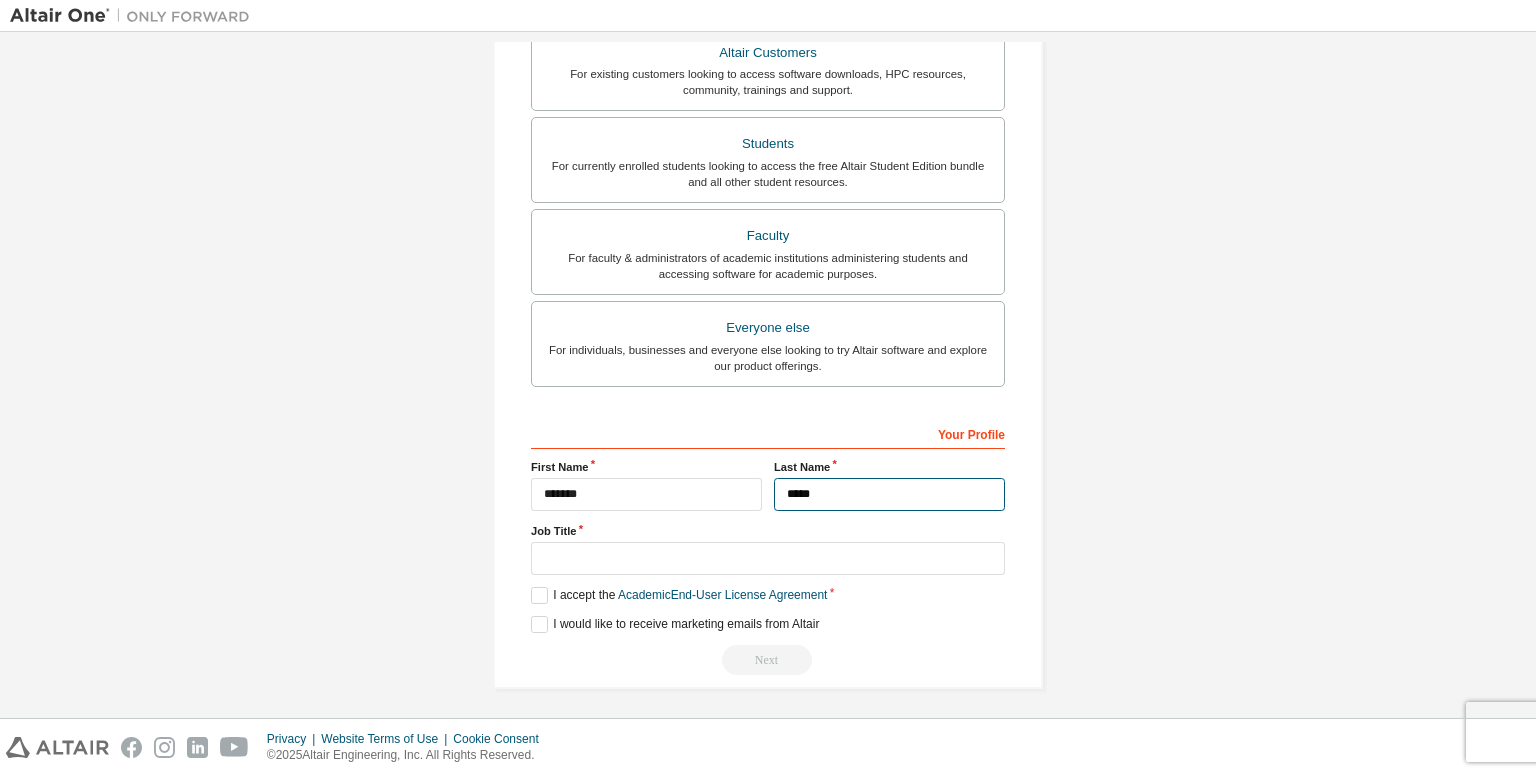 type on "*****" 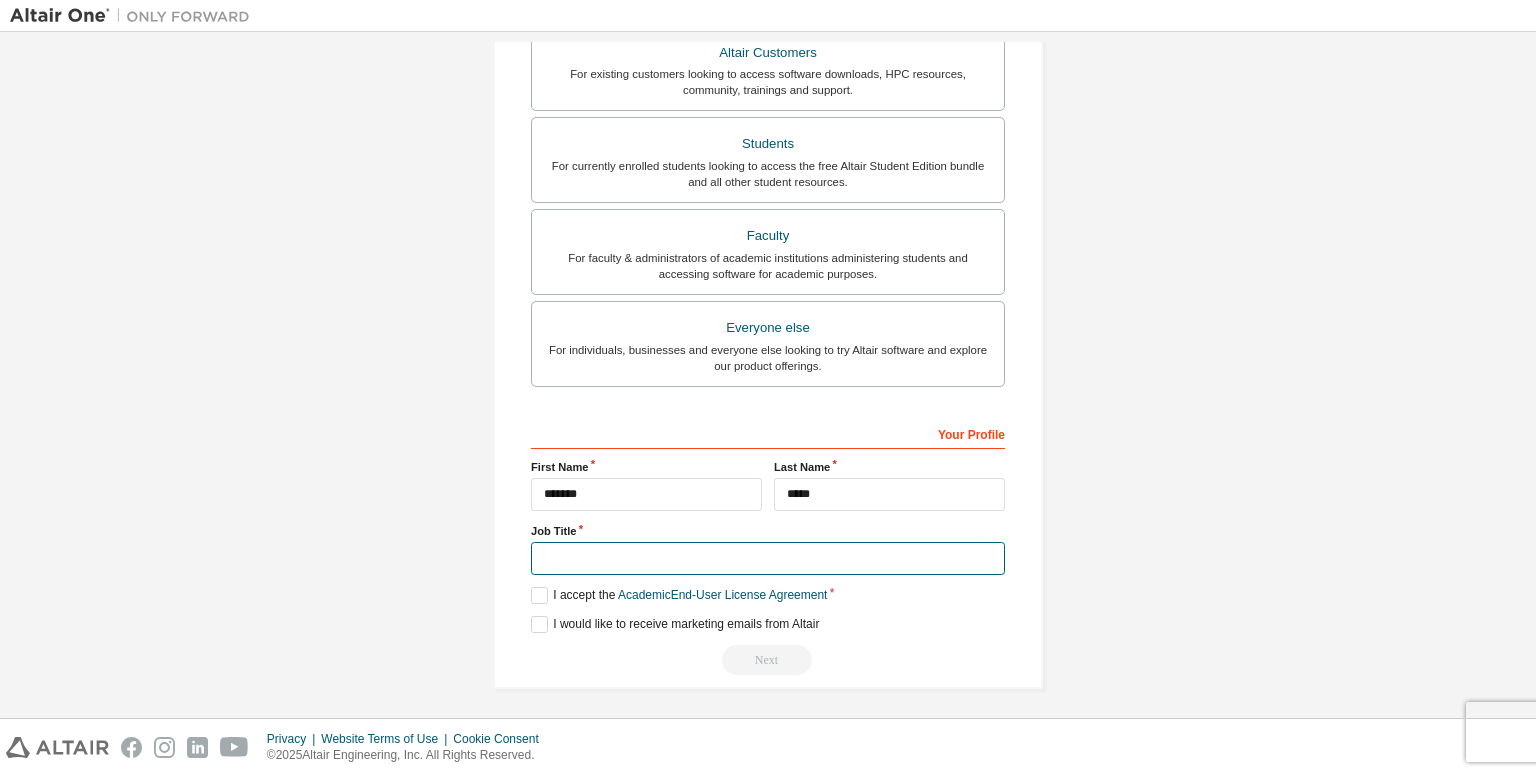 click at bounding box center (768, 558) 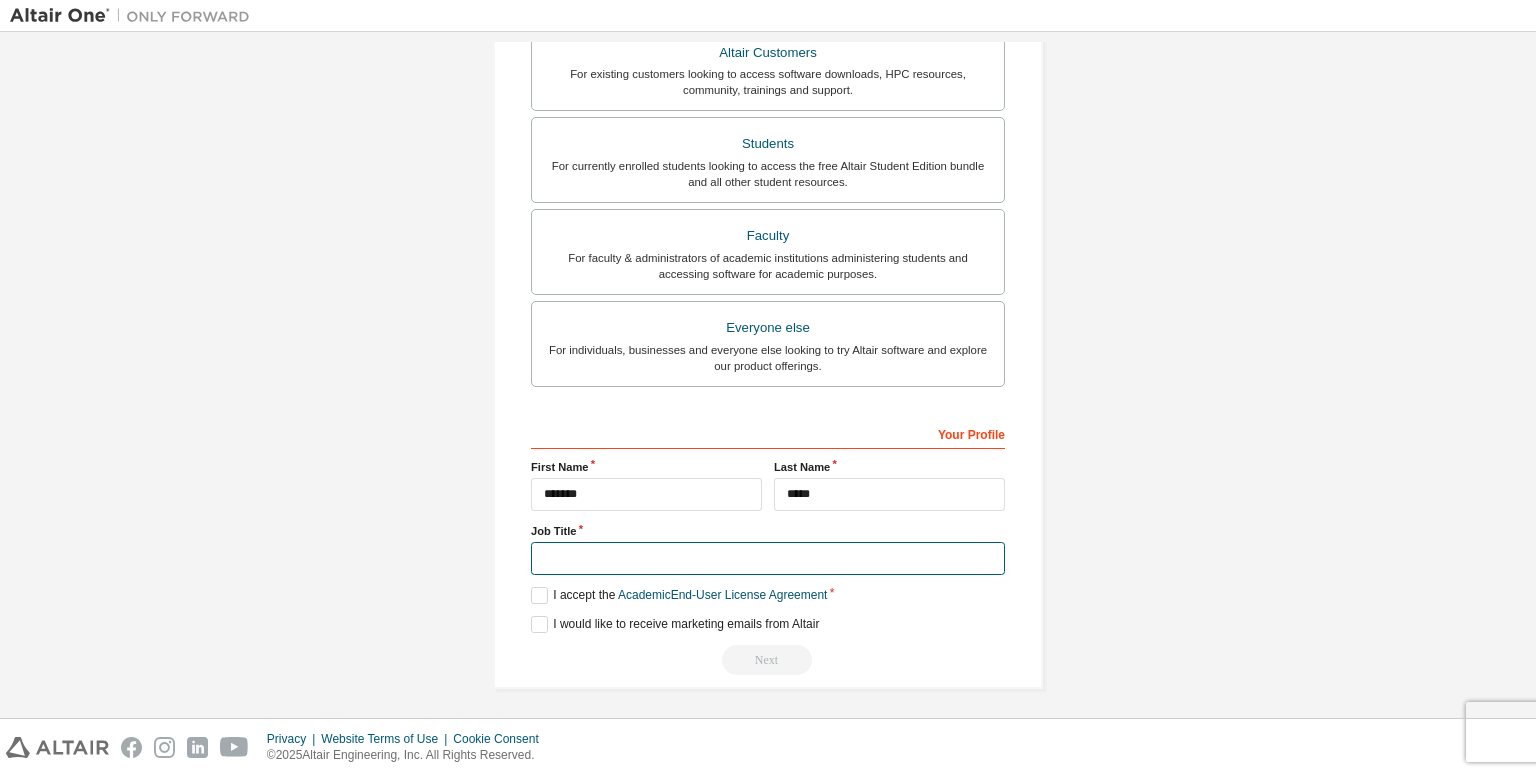 type on "*" 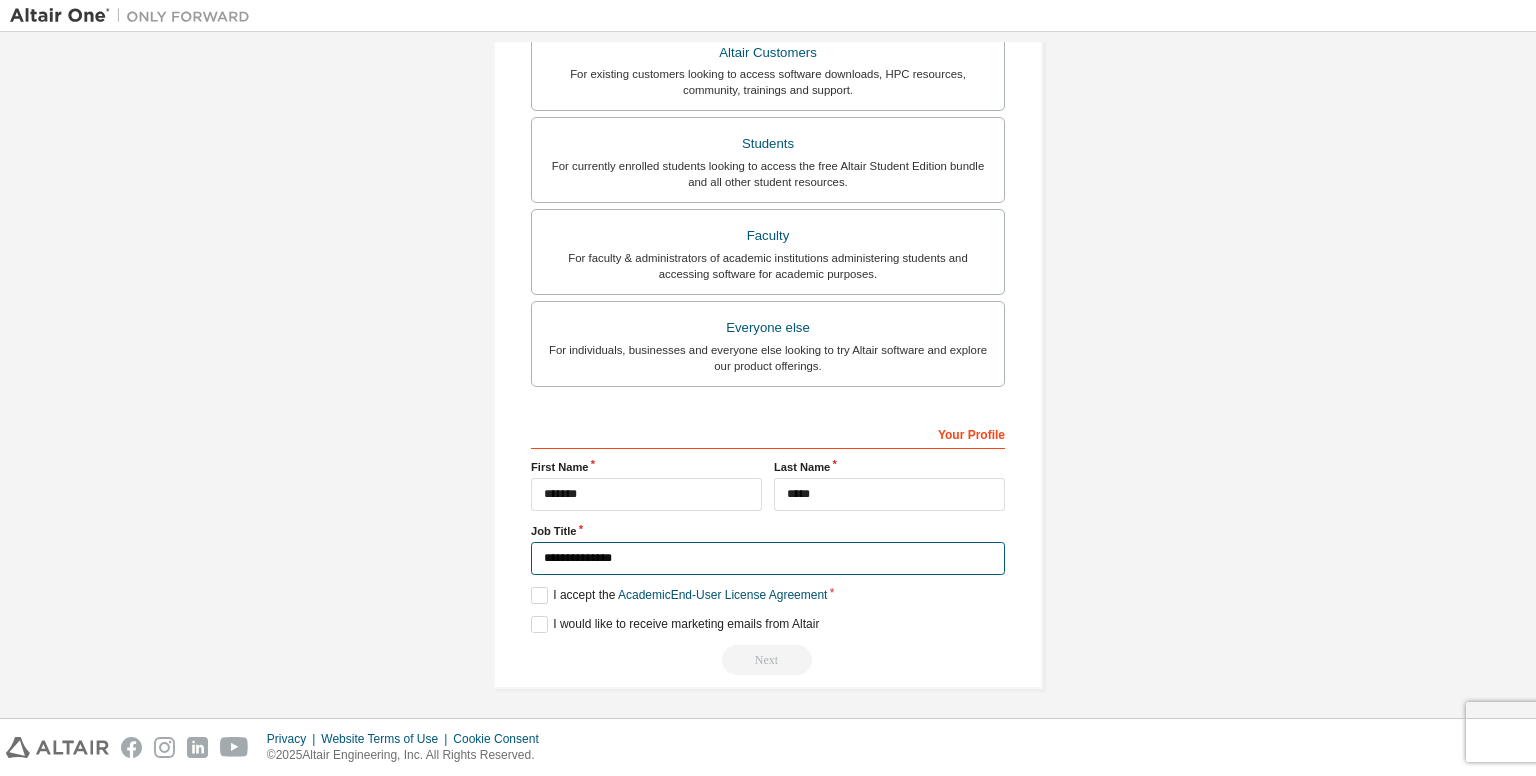 type on "**********" 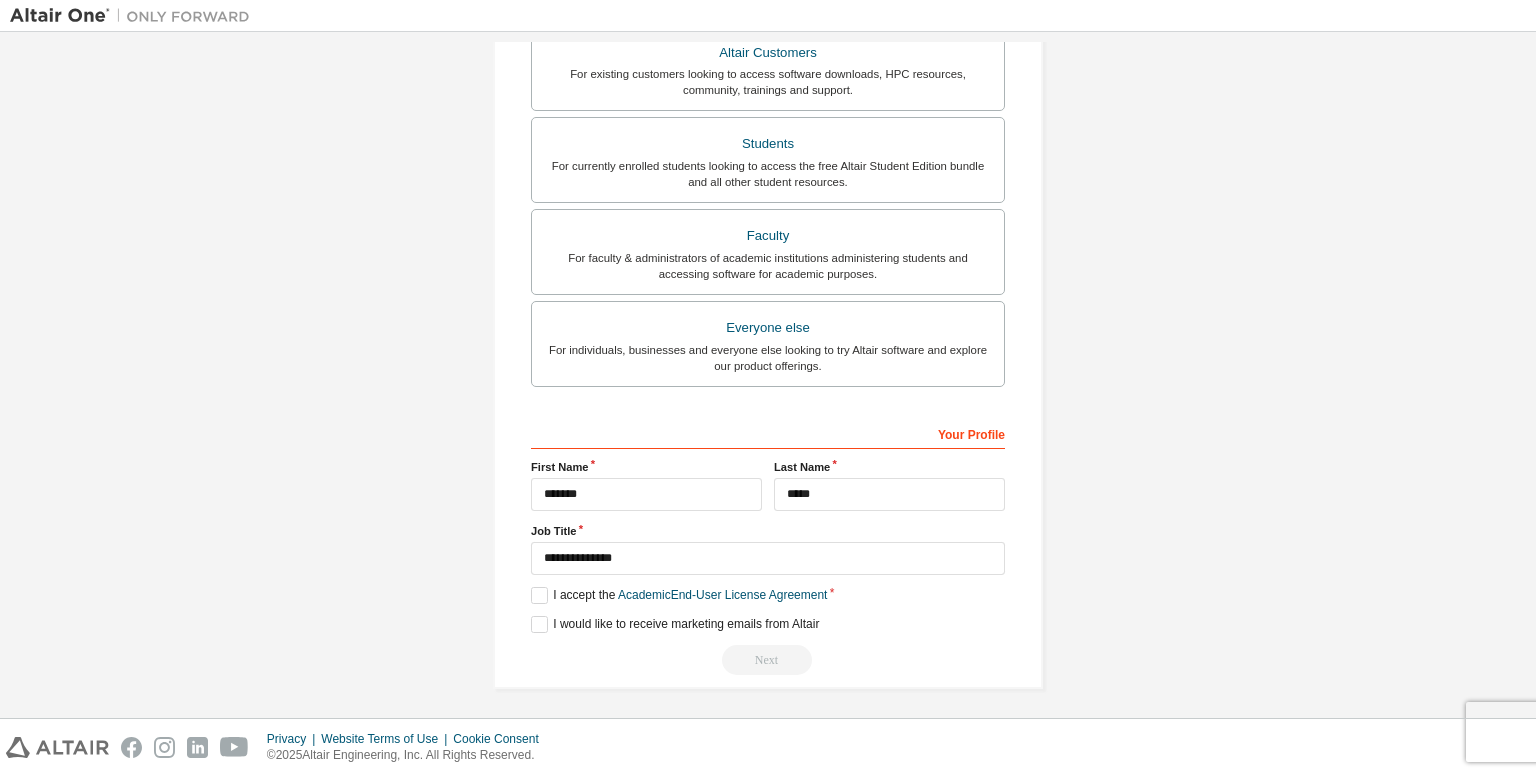click on "**********" at bounding box center [768, 546] 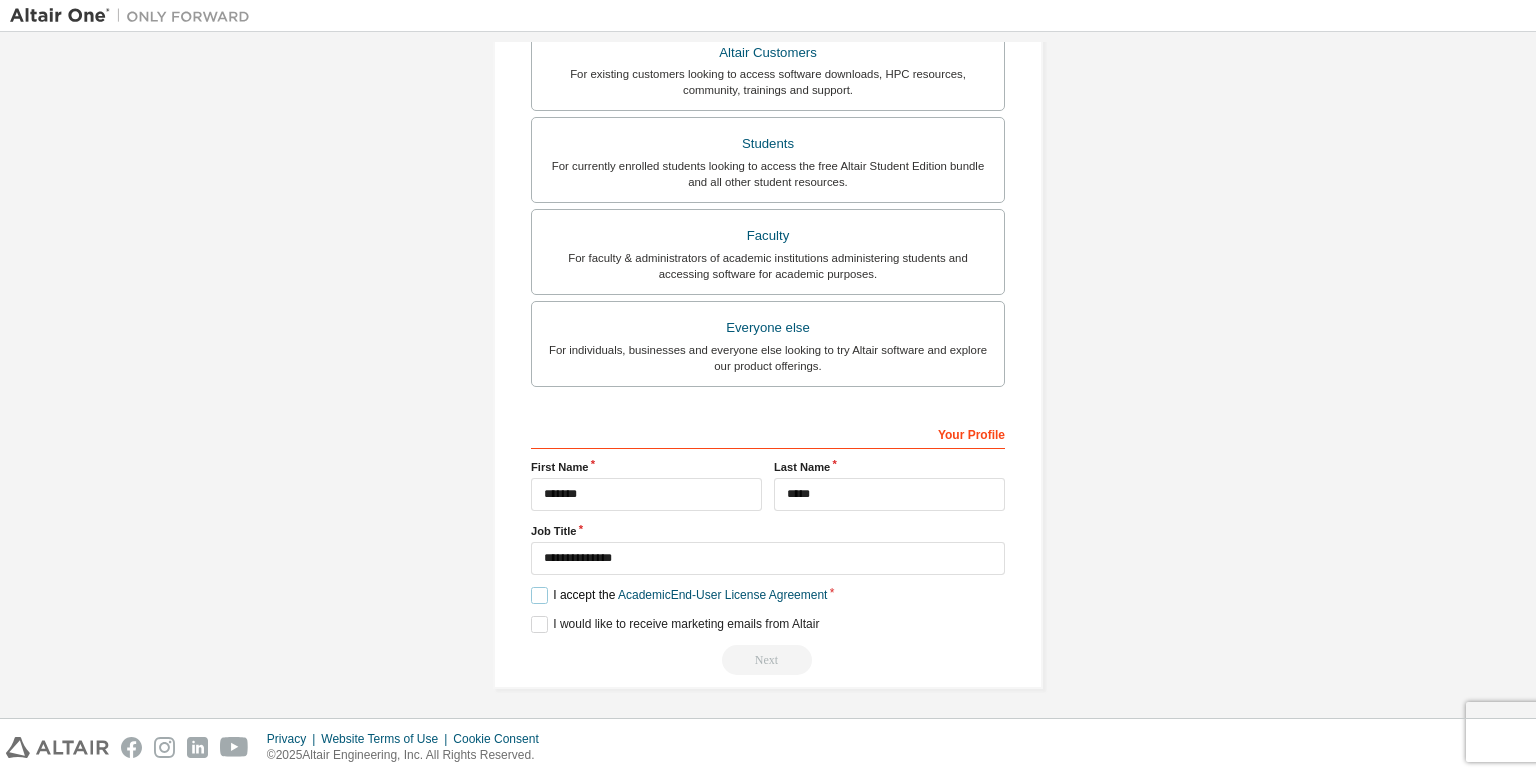 click on "I accept the   Academic   End-User License Agreement" at bounding box center [679, 595] 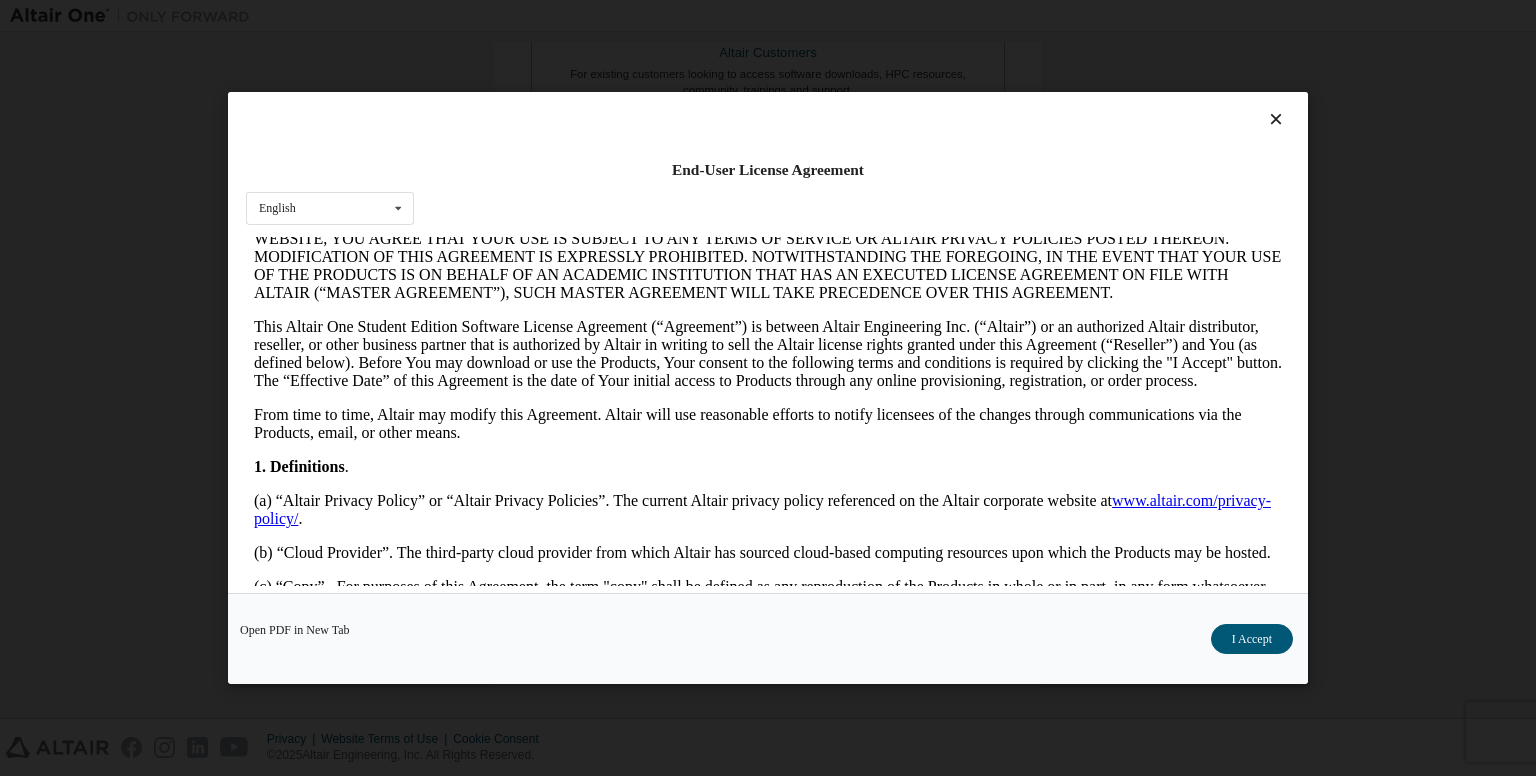 scroll, scrollTop: 0, scrollLeft: 0, axis: both 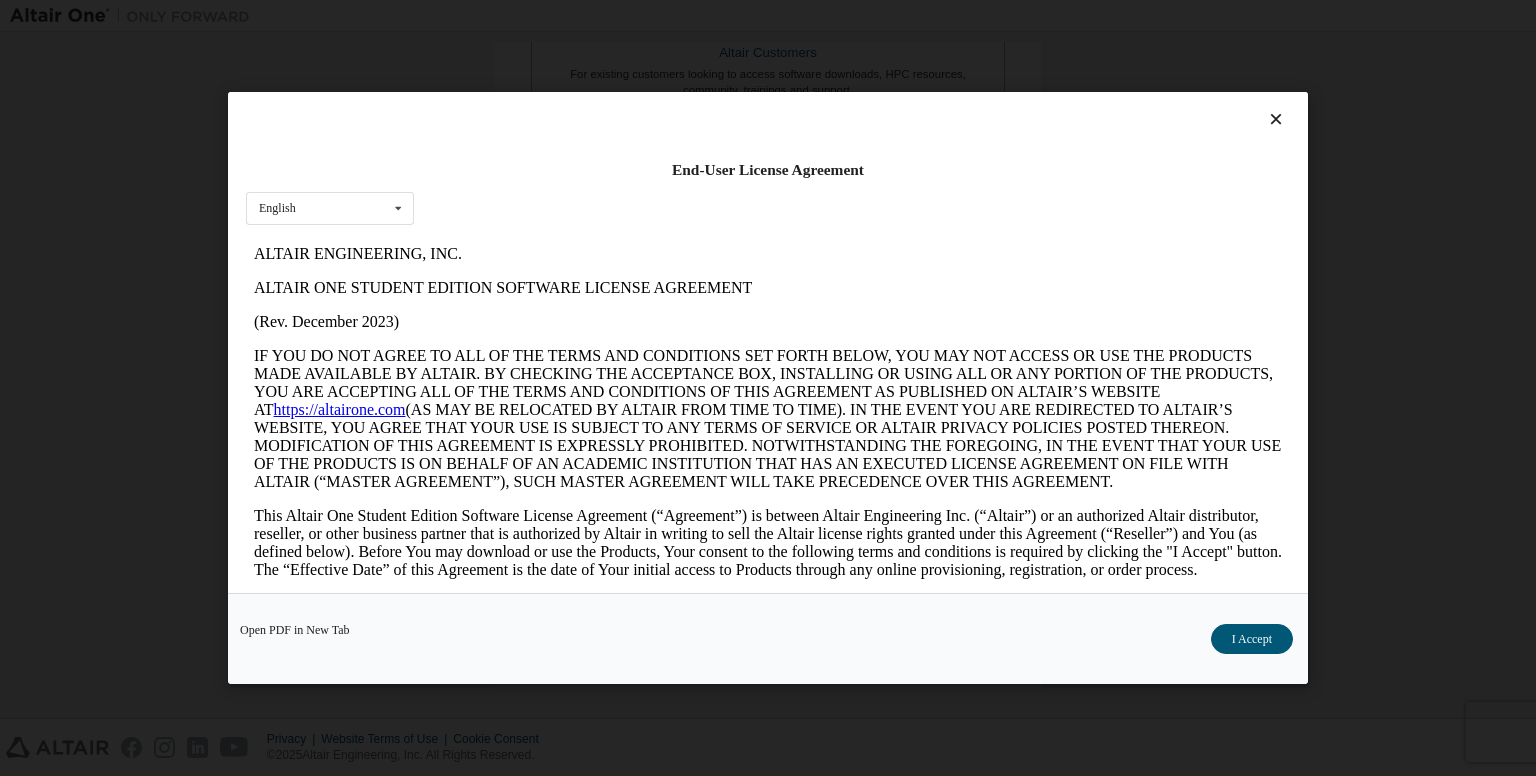 click on "I Accept" at bounding box center (1252, 639) 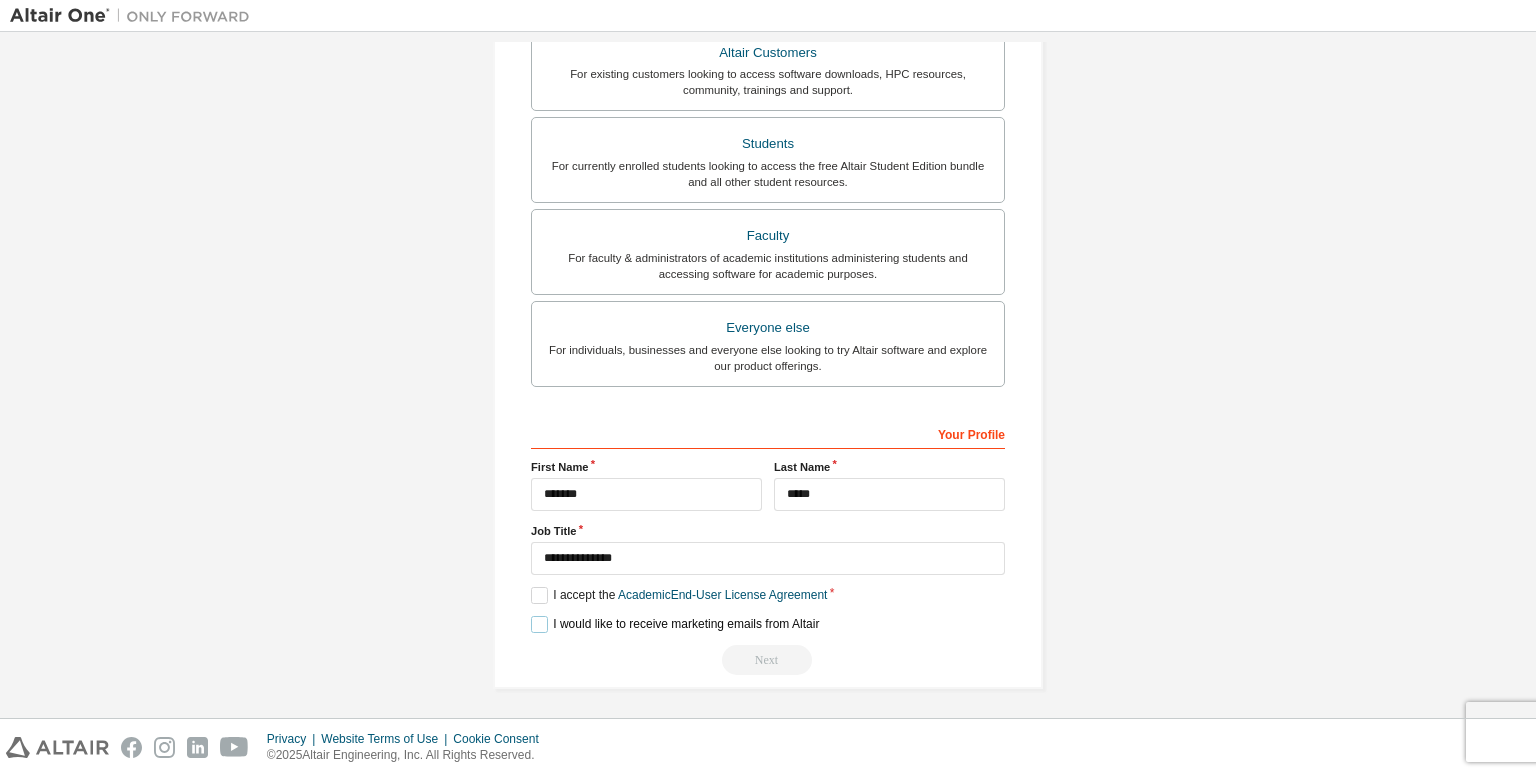 click on "I would like to receive marketing emails from Altair" at bounding box center (675, 624) 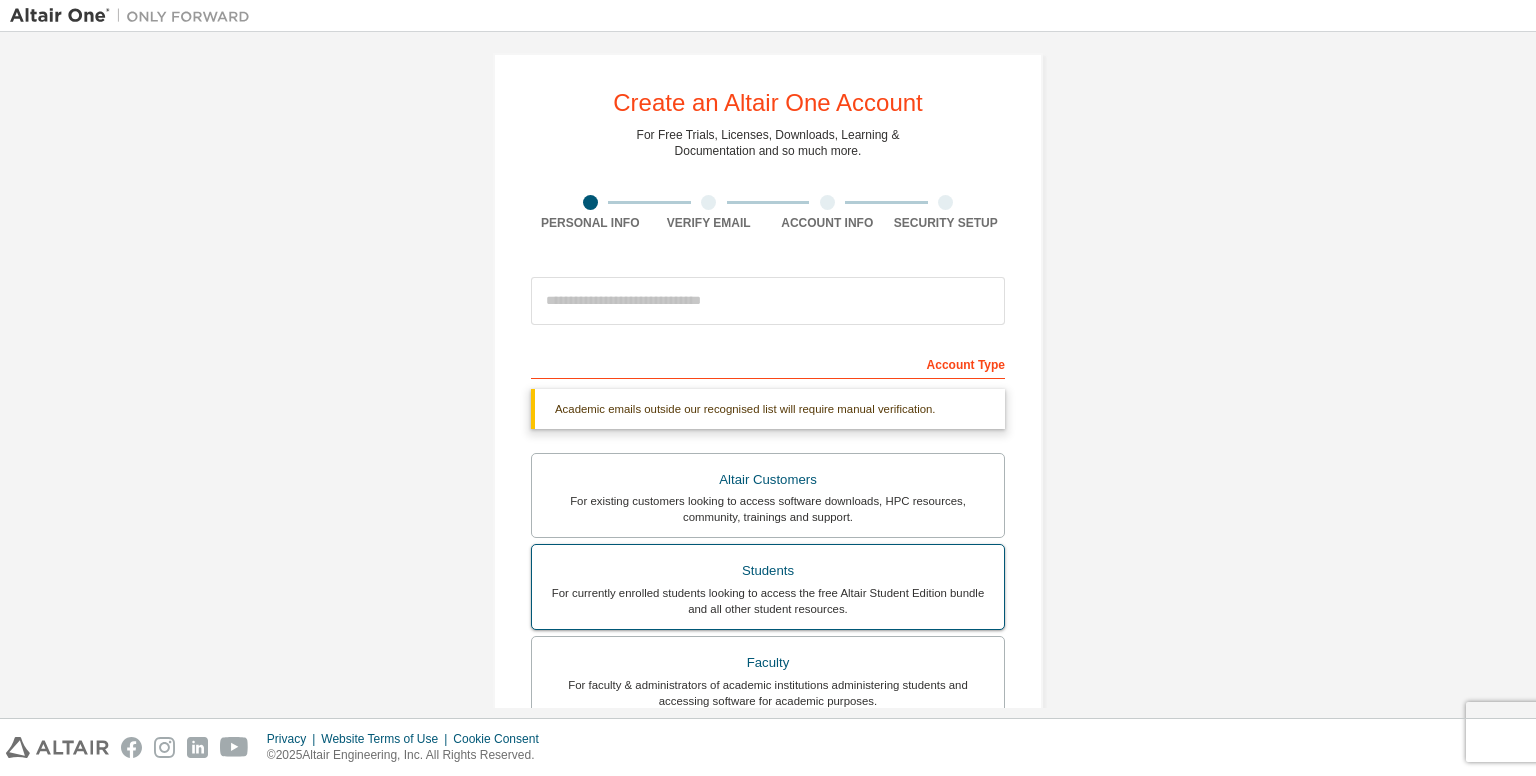 scroll, scrollTop: 0, scrollLeft: 0, axis: both 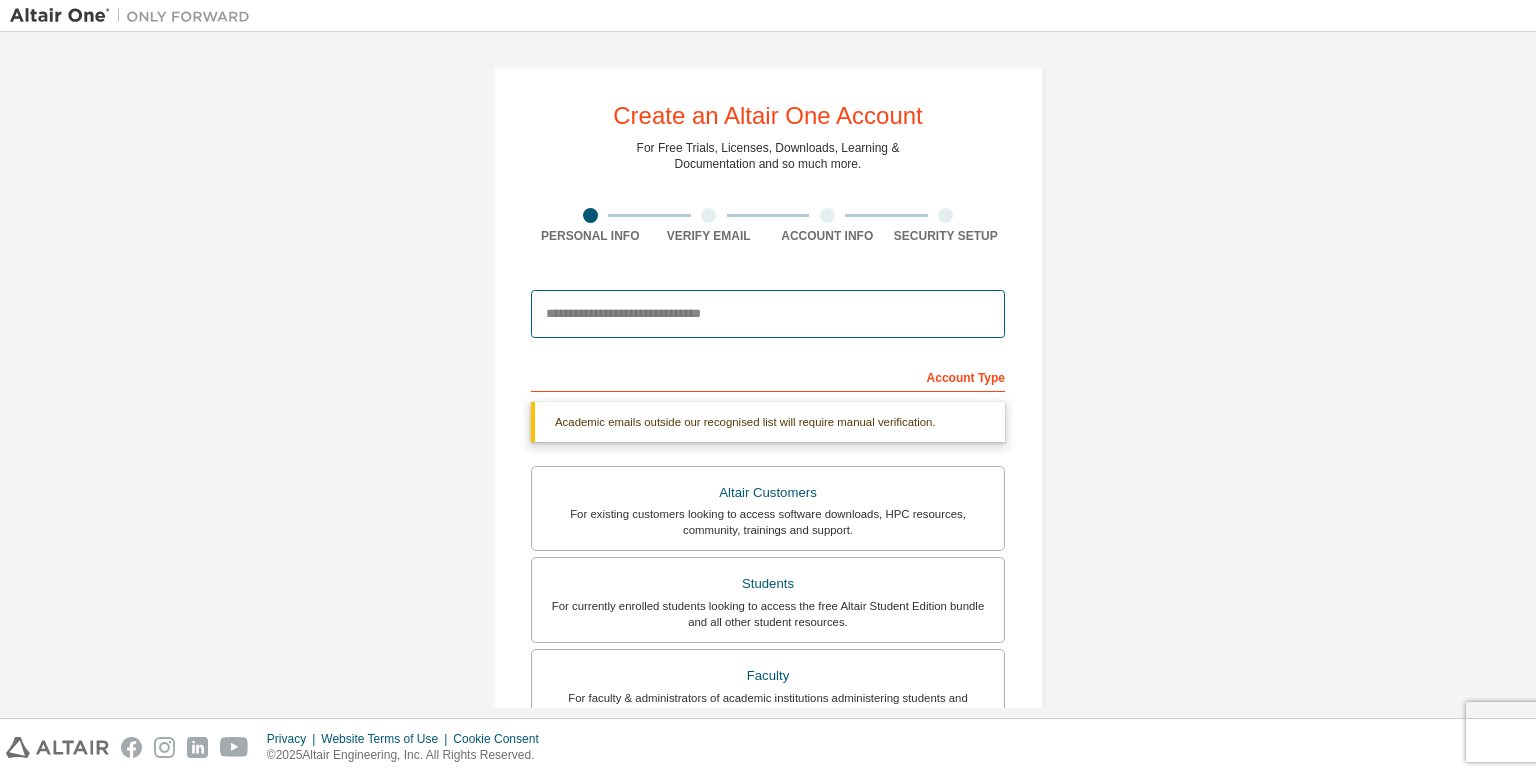 click at bounding box center (768, 314) 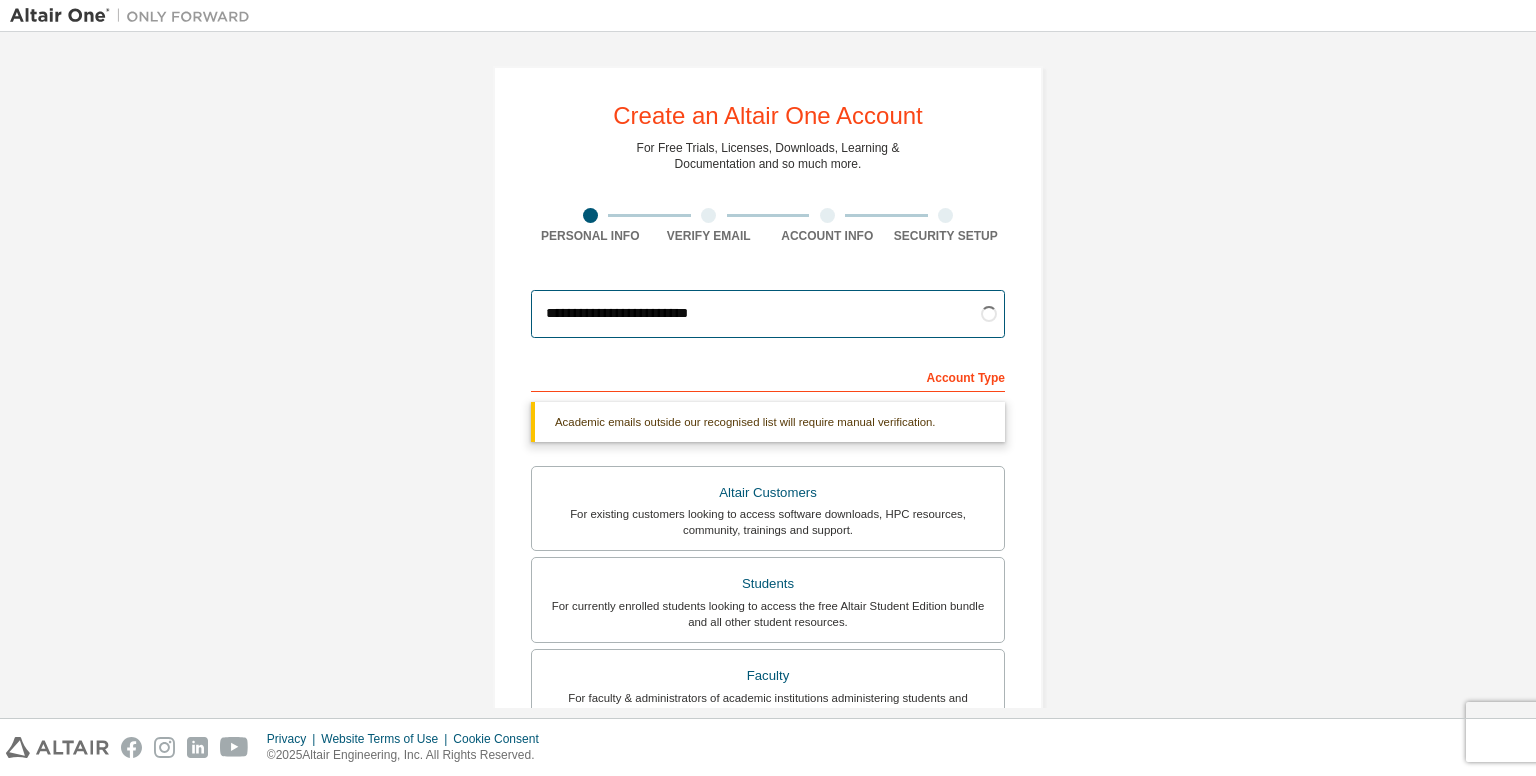 type on "**********" 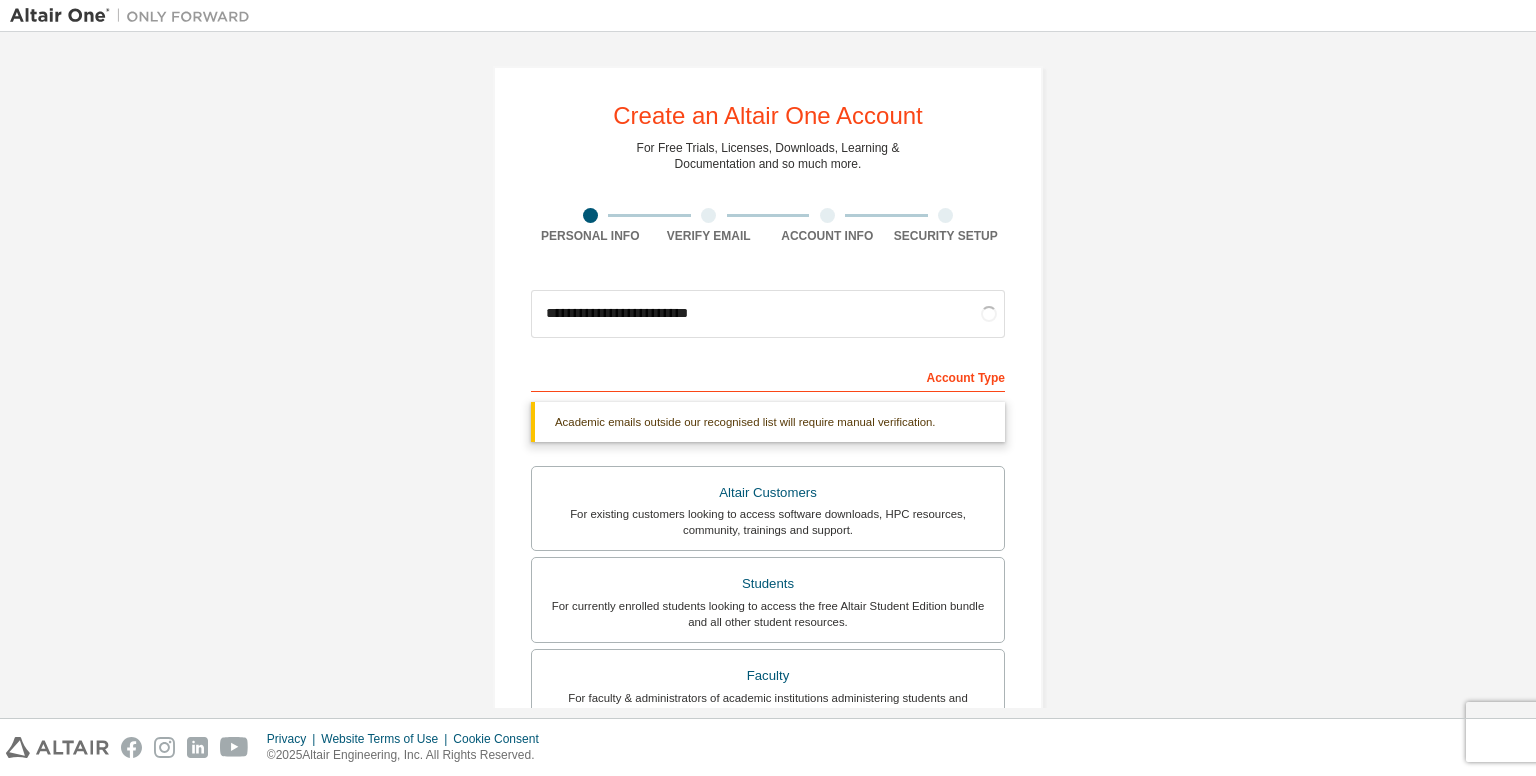 click on "**********" at bounding box center [768, 597] 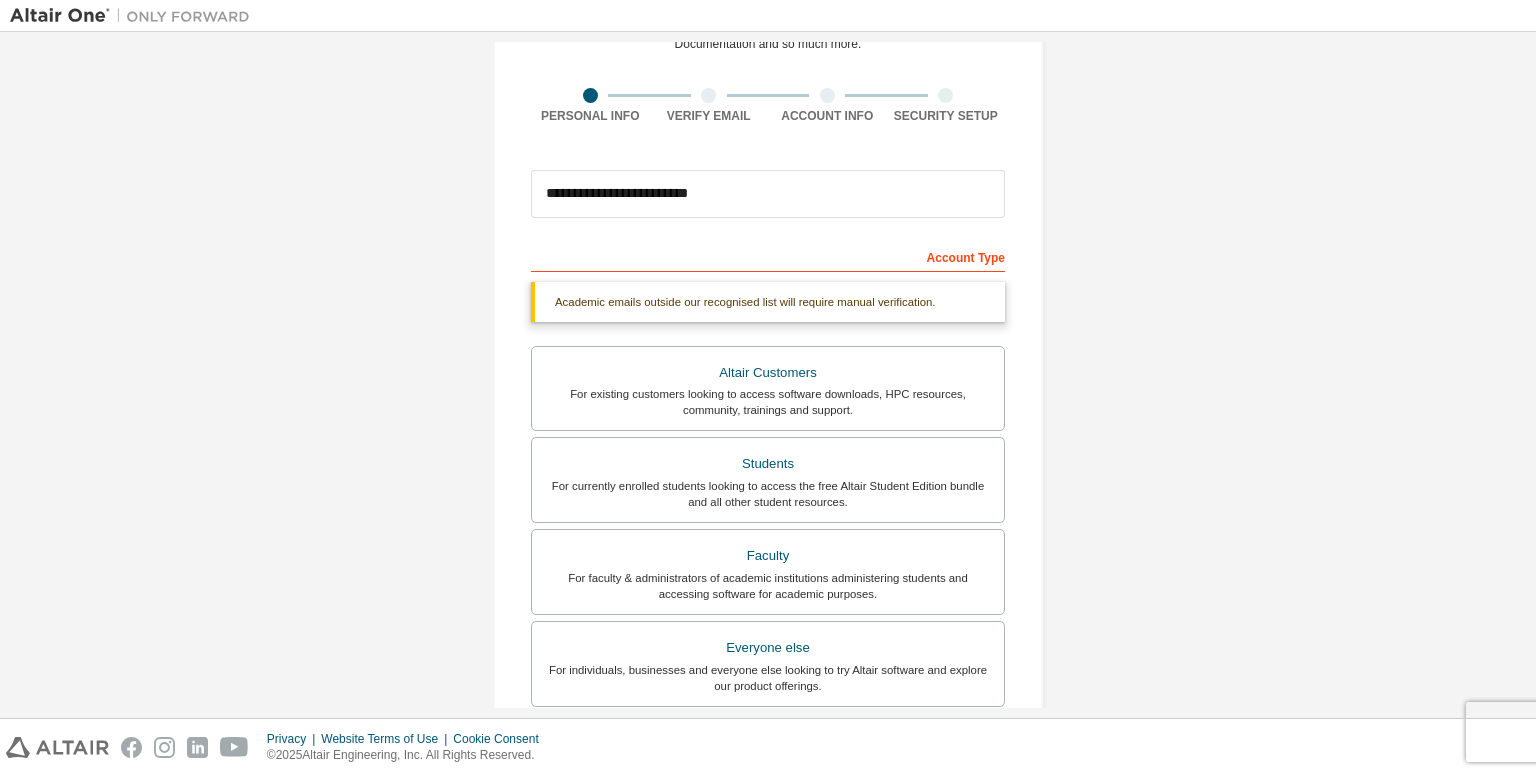 scroll, scrollTop: 136, scrollLeft: 0, axis: vertical 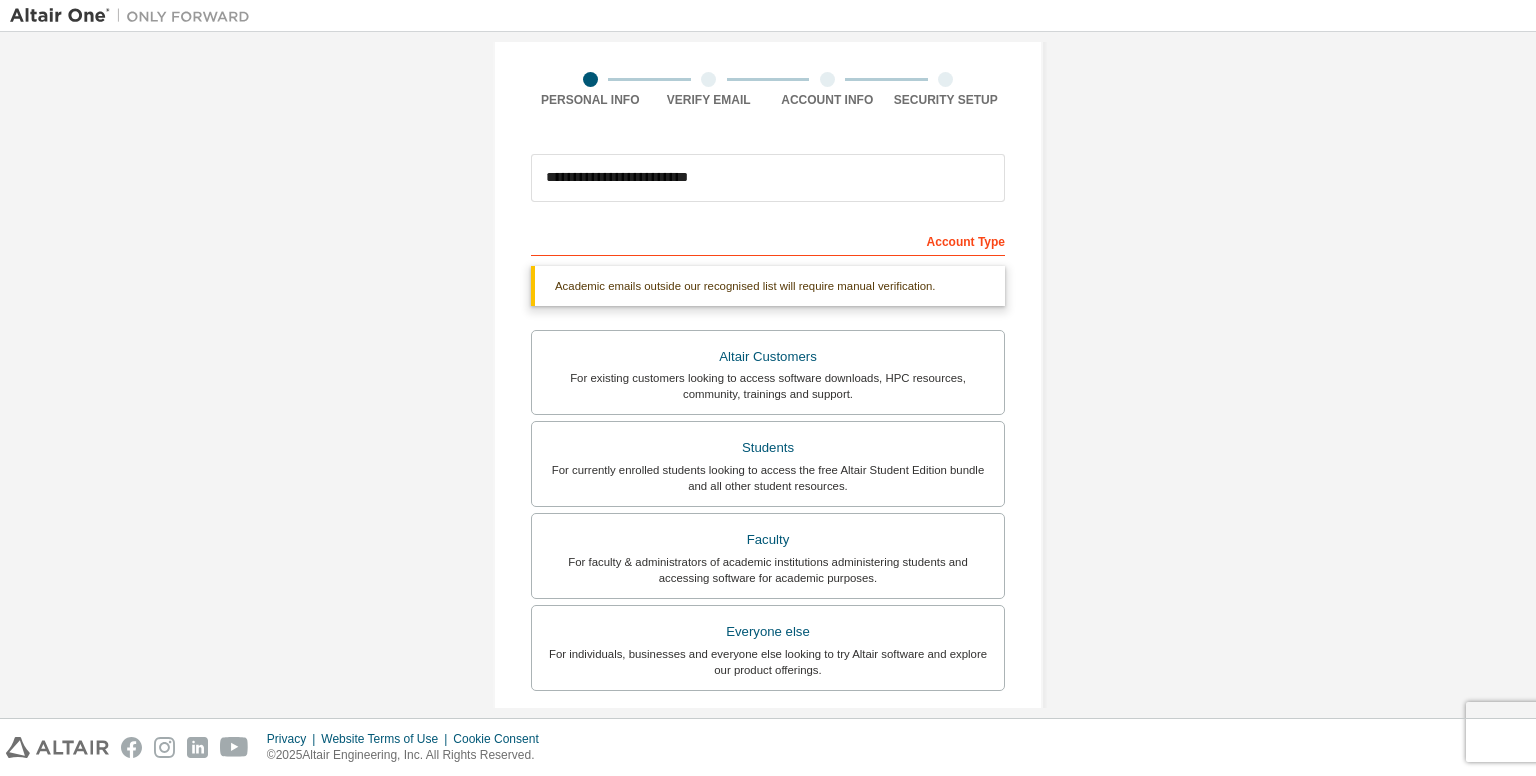 click on "Academic emails outside our recognised list will require manual verification." at bounding box center [768, 286] 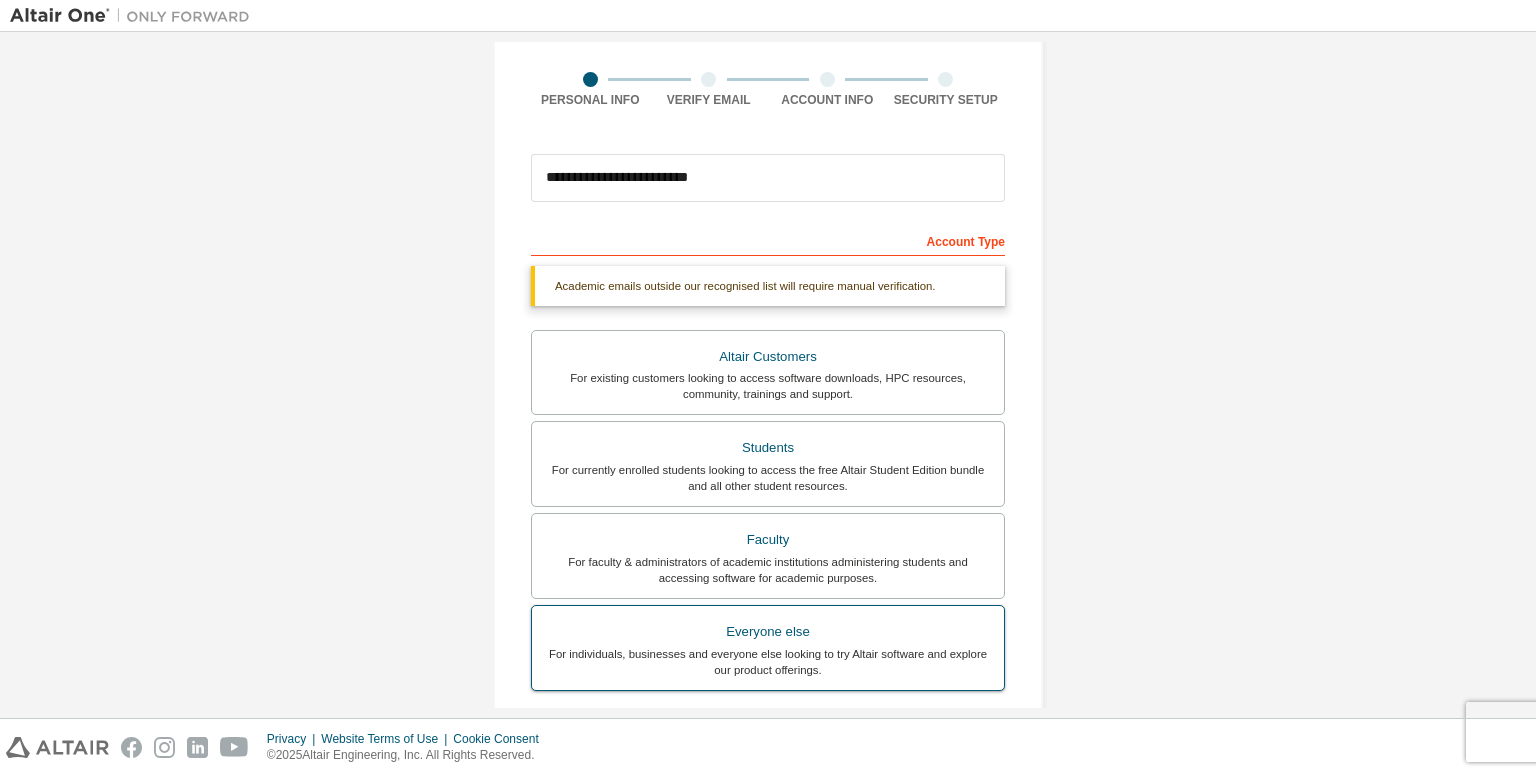 click on "Everyone else" at bounding box center [768, 632] 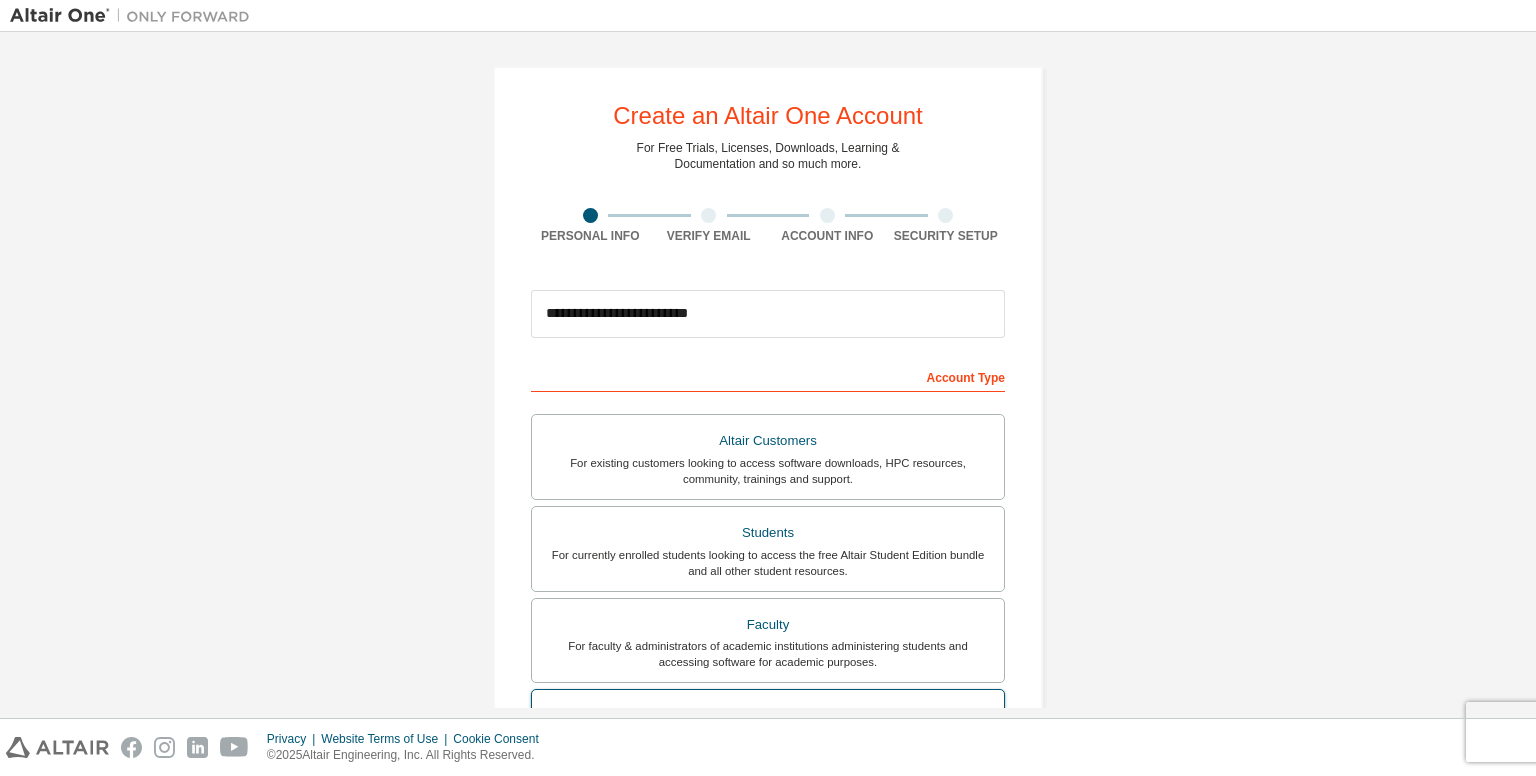 scroll, scrollTop: 388, scrollLeft: 0, axis: vertical 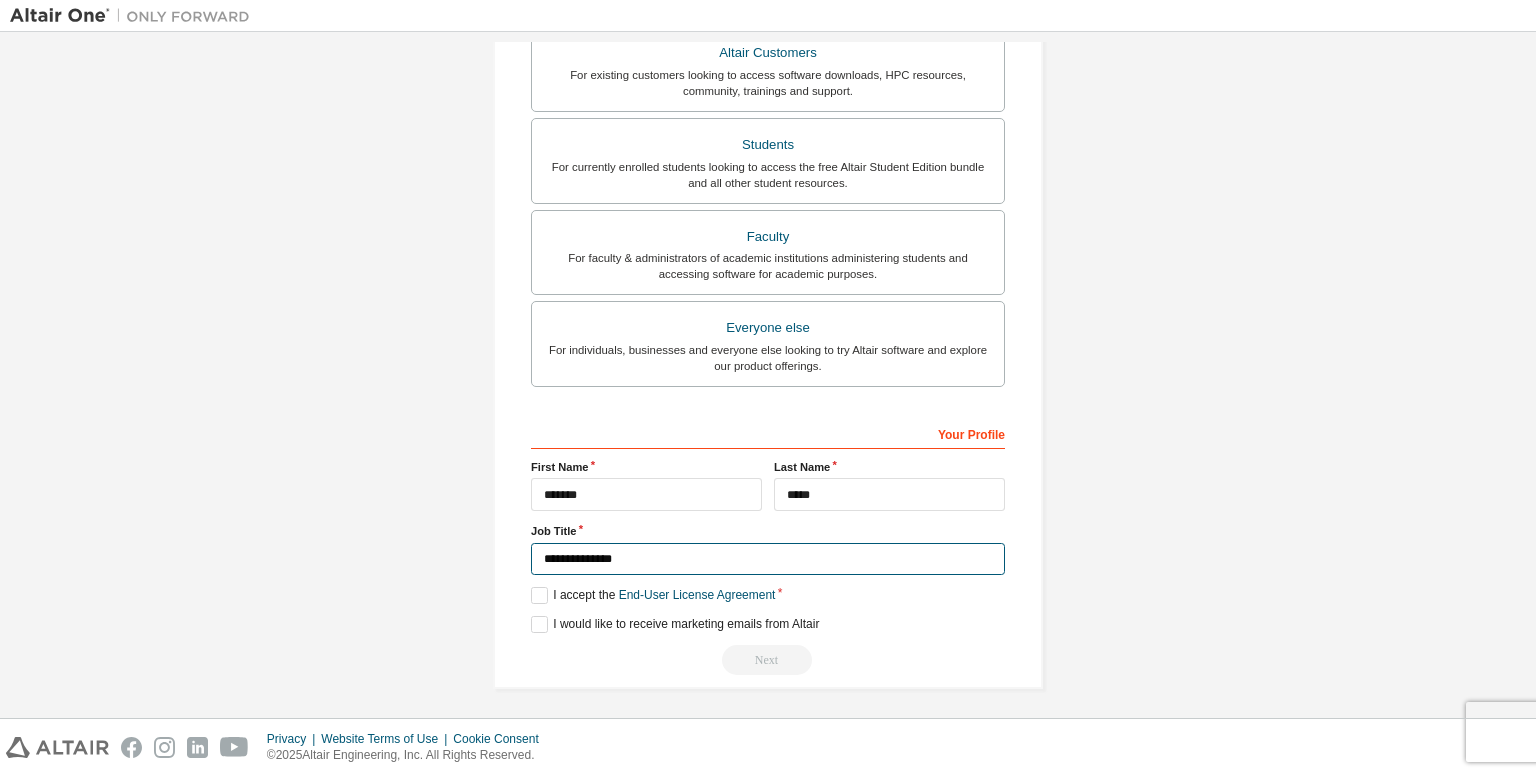 click on "**********" at bounding box center [768, 559] 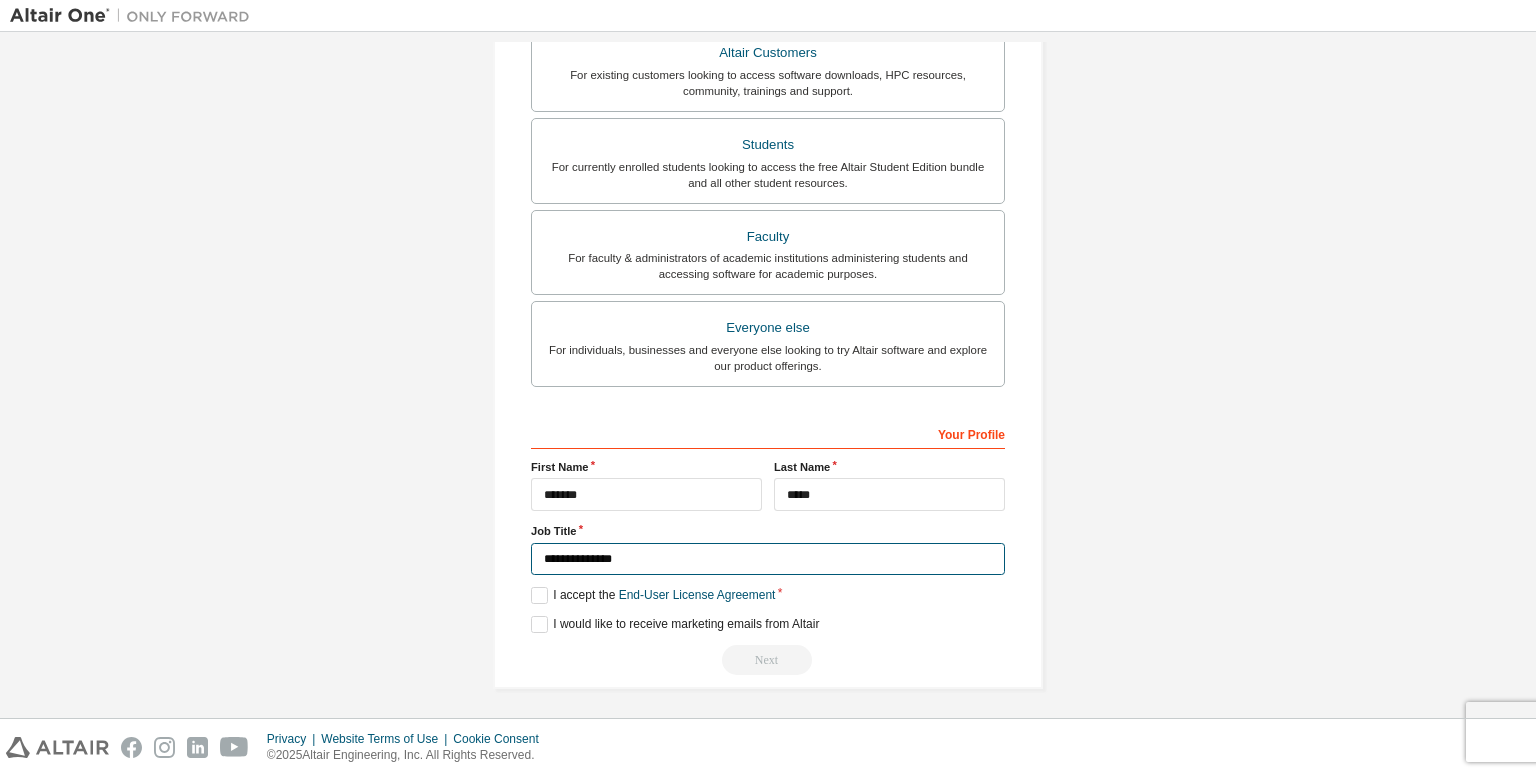 drag, startPoint x: 593, startPoint y: 558, endPoint x: 440, endPoint y: 474, distance: 174.54225 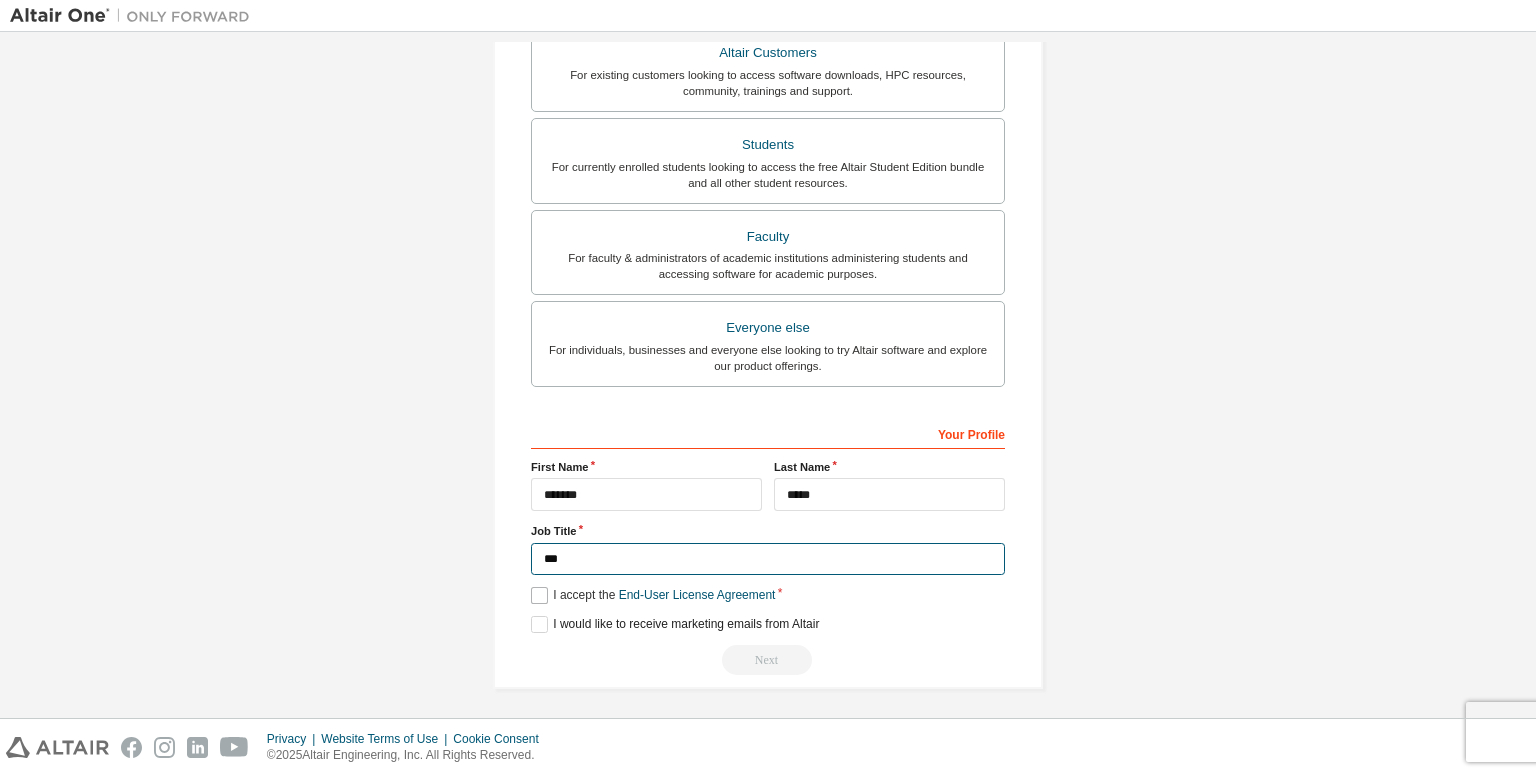 type on "***" 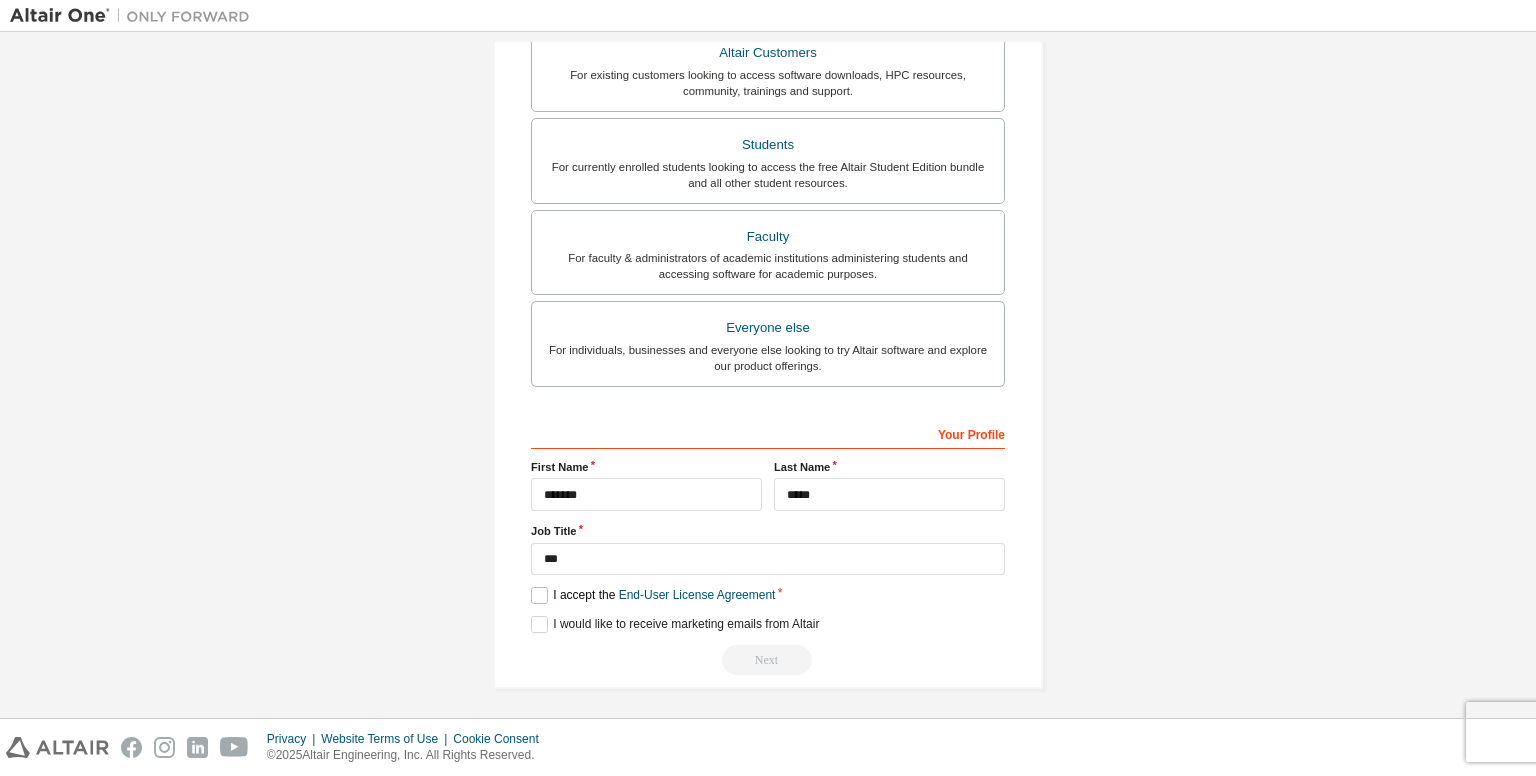 click on "I accept the    End-User License Agreement" at bounding box center [653, 595] 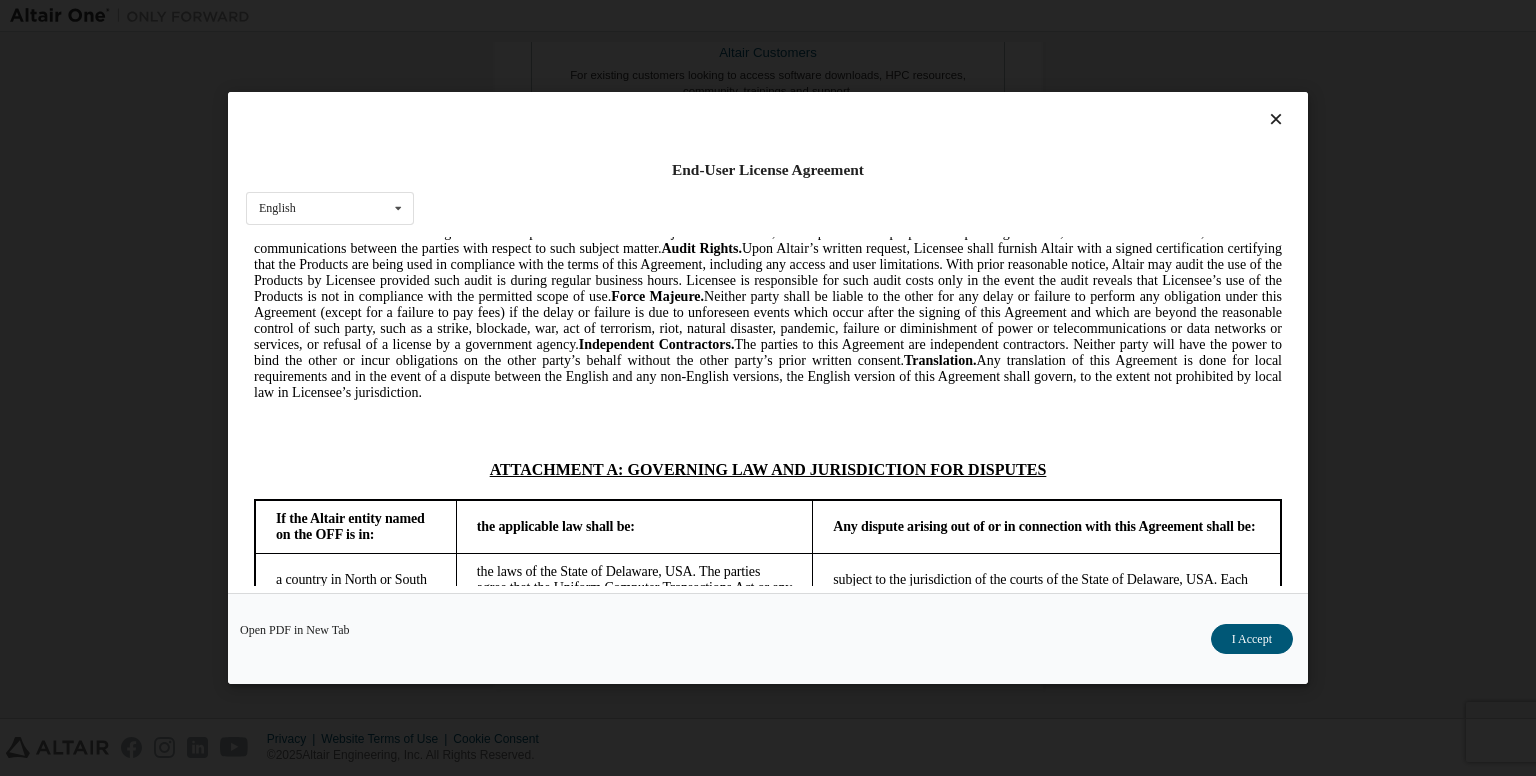 scroll, scrollTop: 5597, scrollLeft: 0, axis: vertical 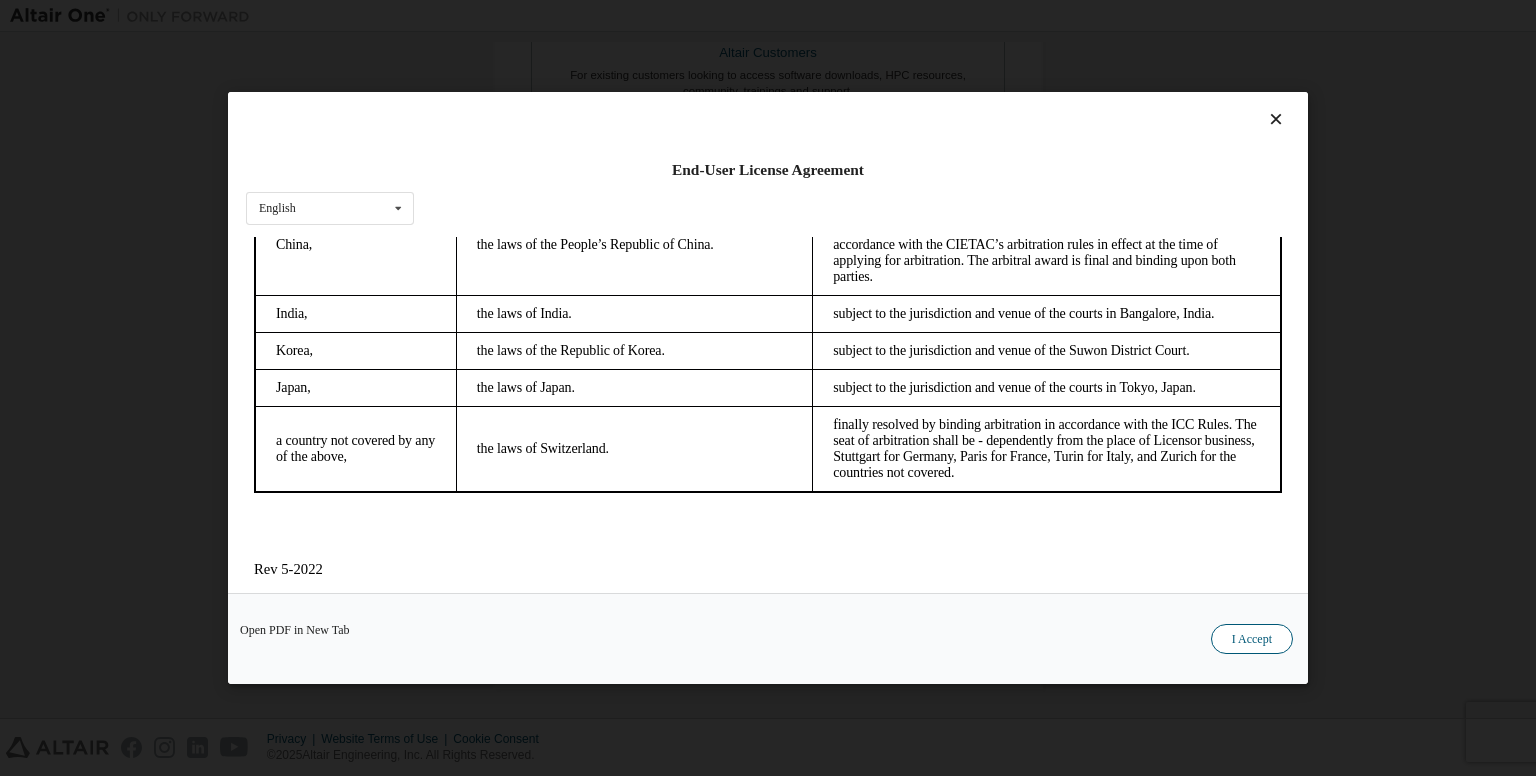 click on "I Accept" at bounding box center (1252, 639) 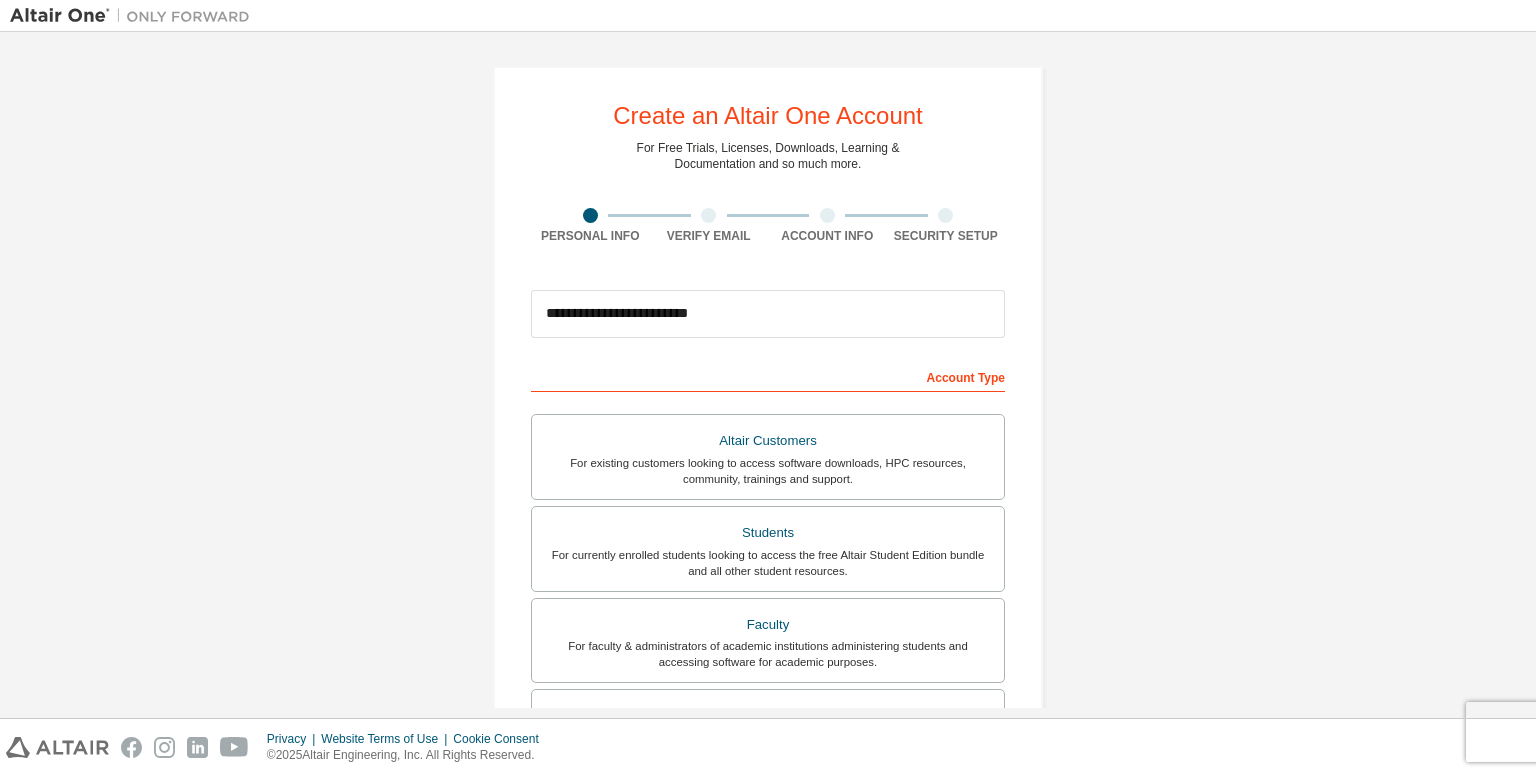 scroll, scrollTop: 388, scrollLeft: 0, axis: vertical 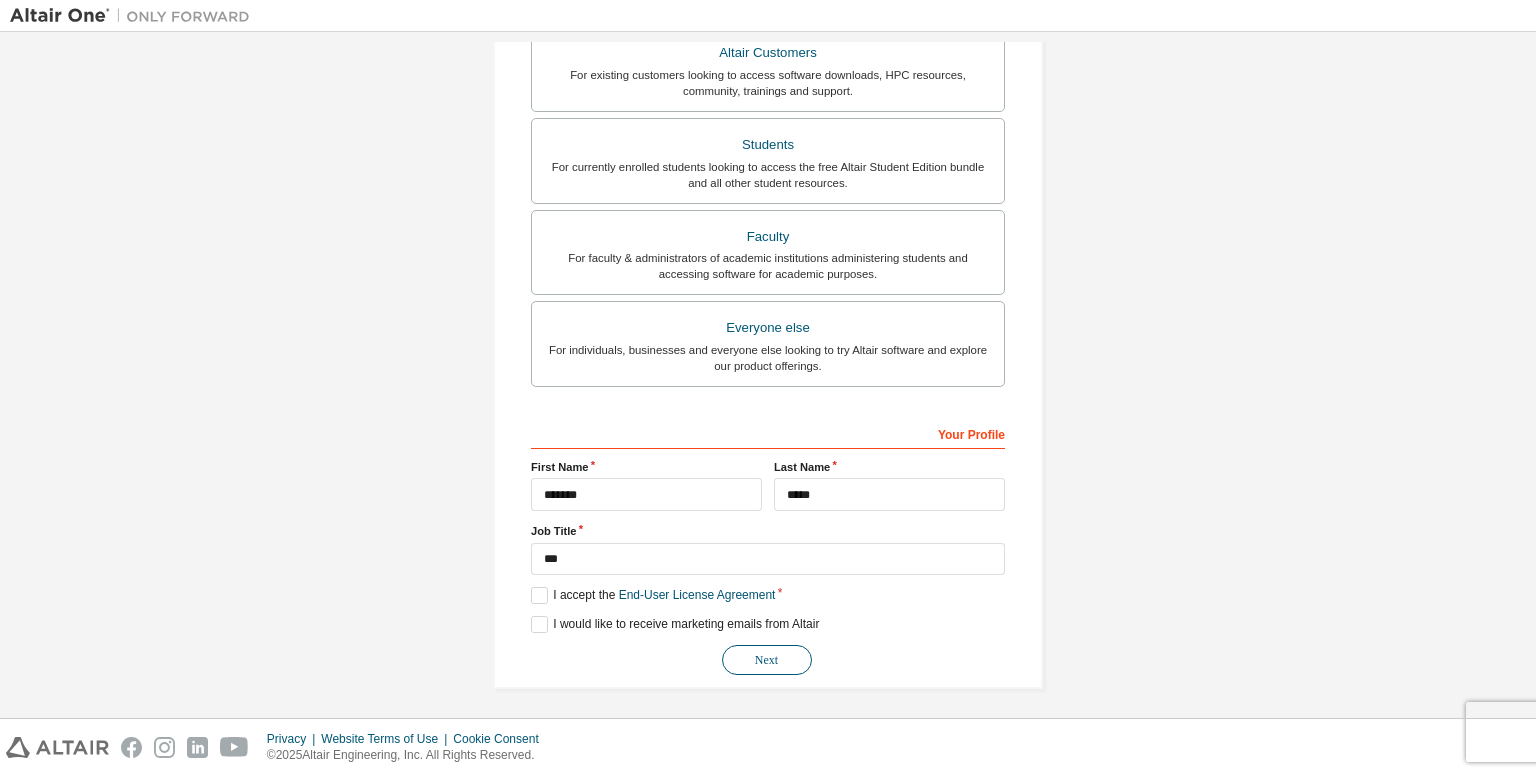 drag, startPoint x: 767, startPoint y: 662, endPoint x: 776, endPoint y: 657, distance: 10.29563 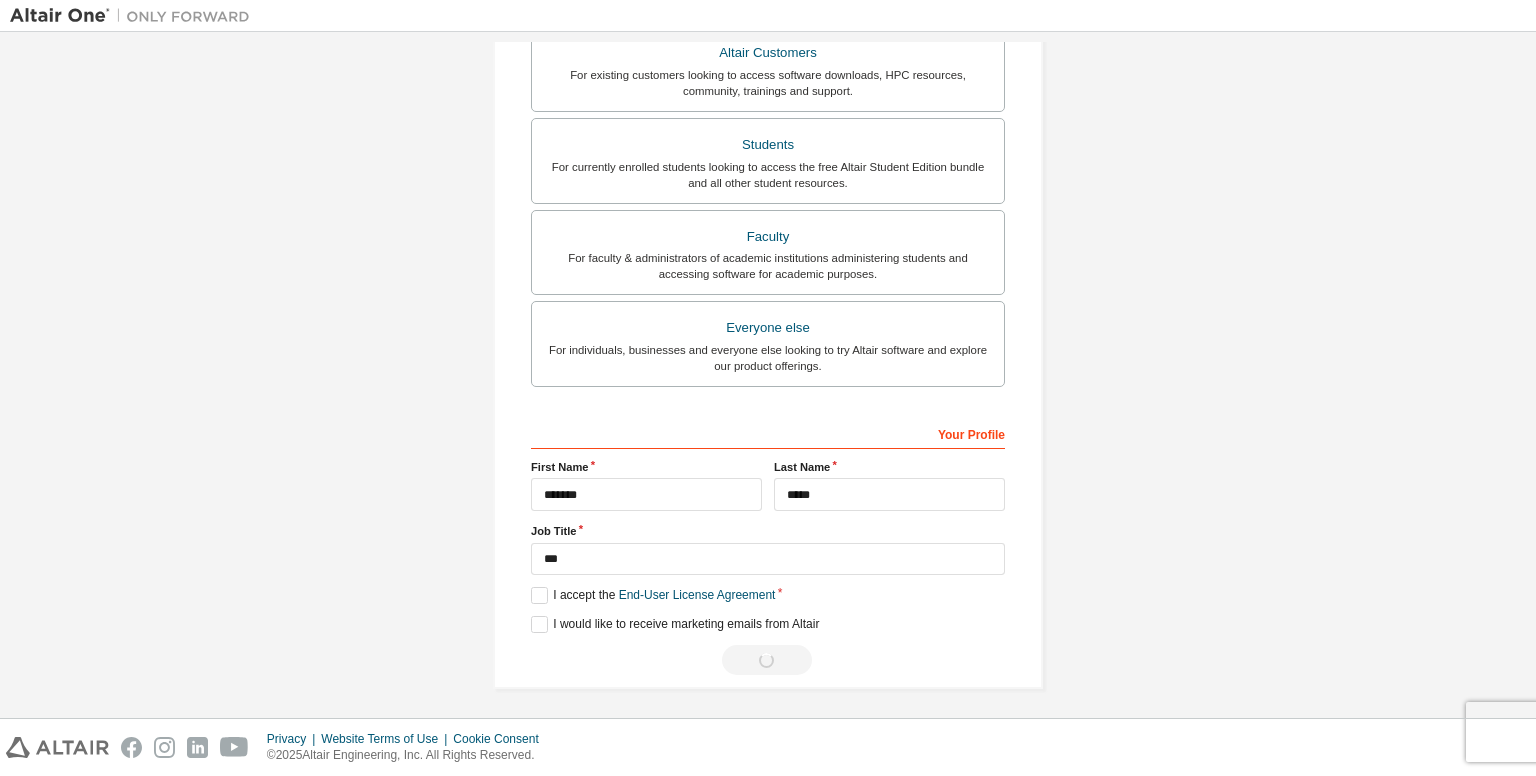 scroll, scrollTop: 0, scrollLeft: 0, axis: both 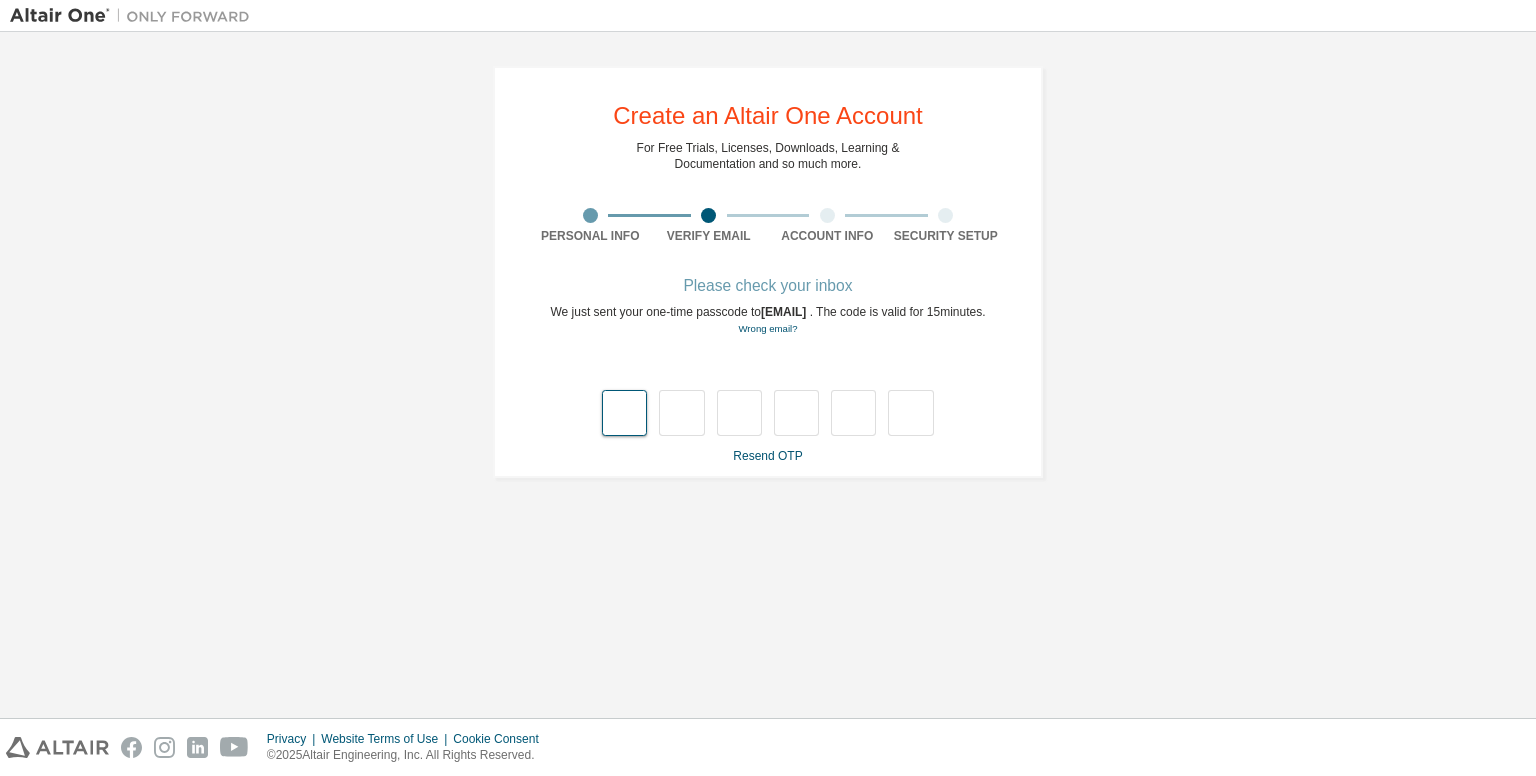 type on "*" 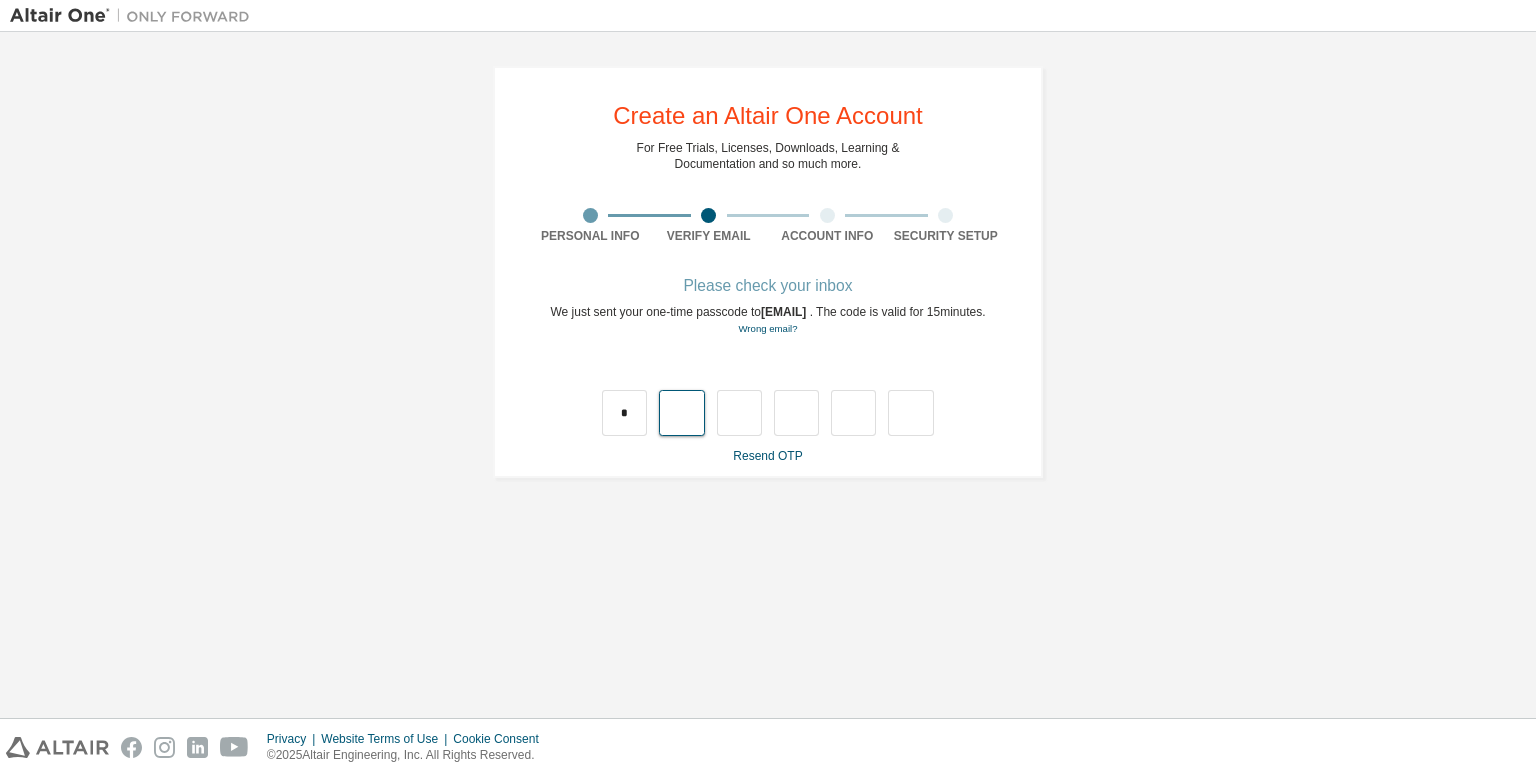type on "*" 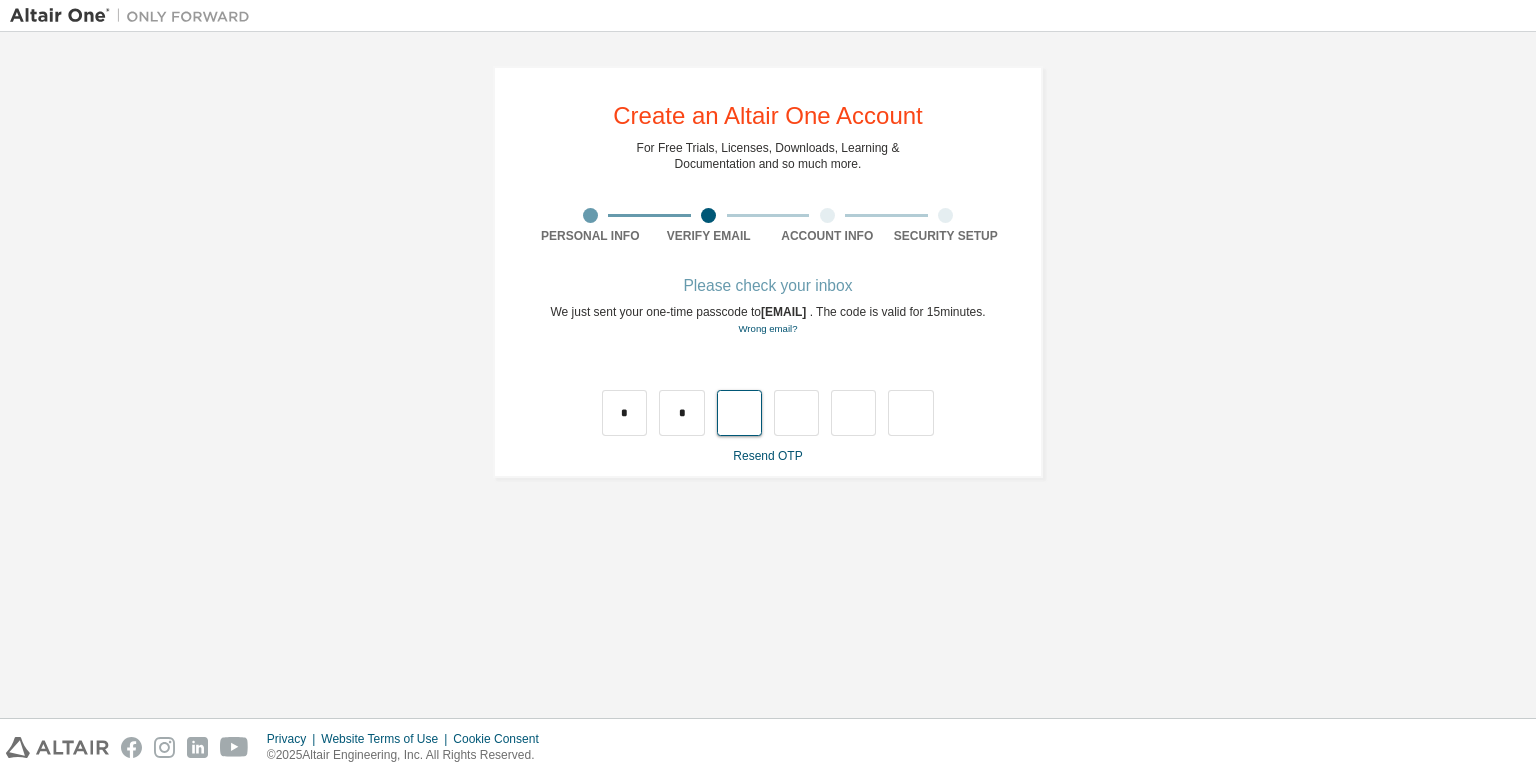 type on "*" 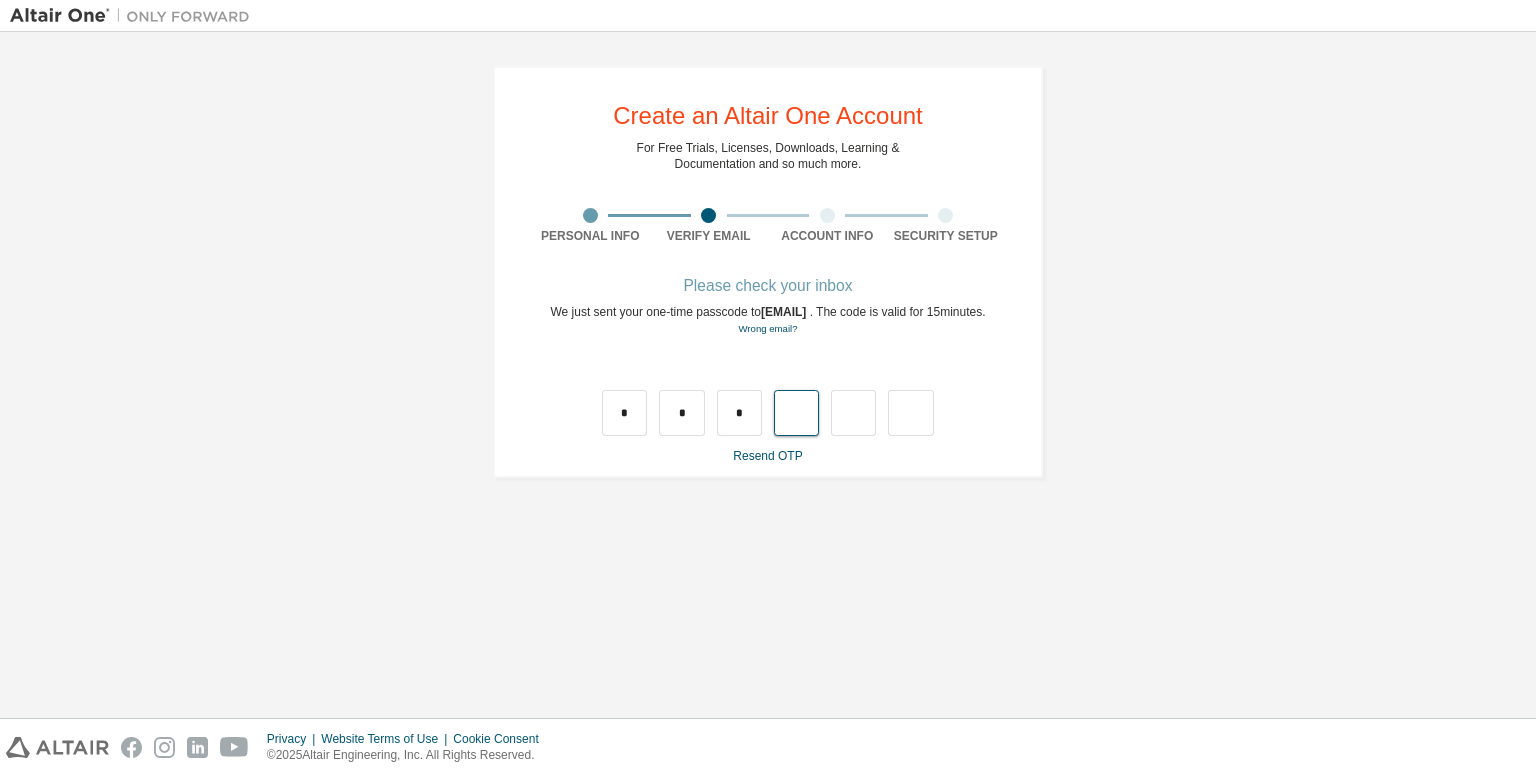 type on "*" 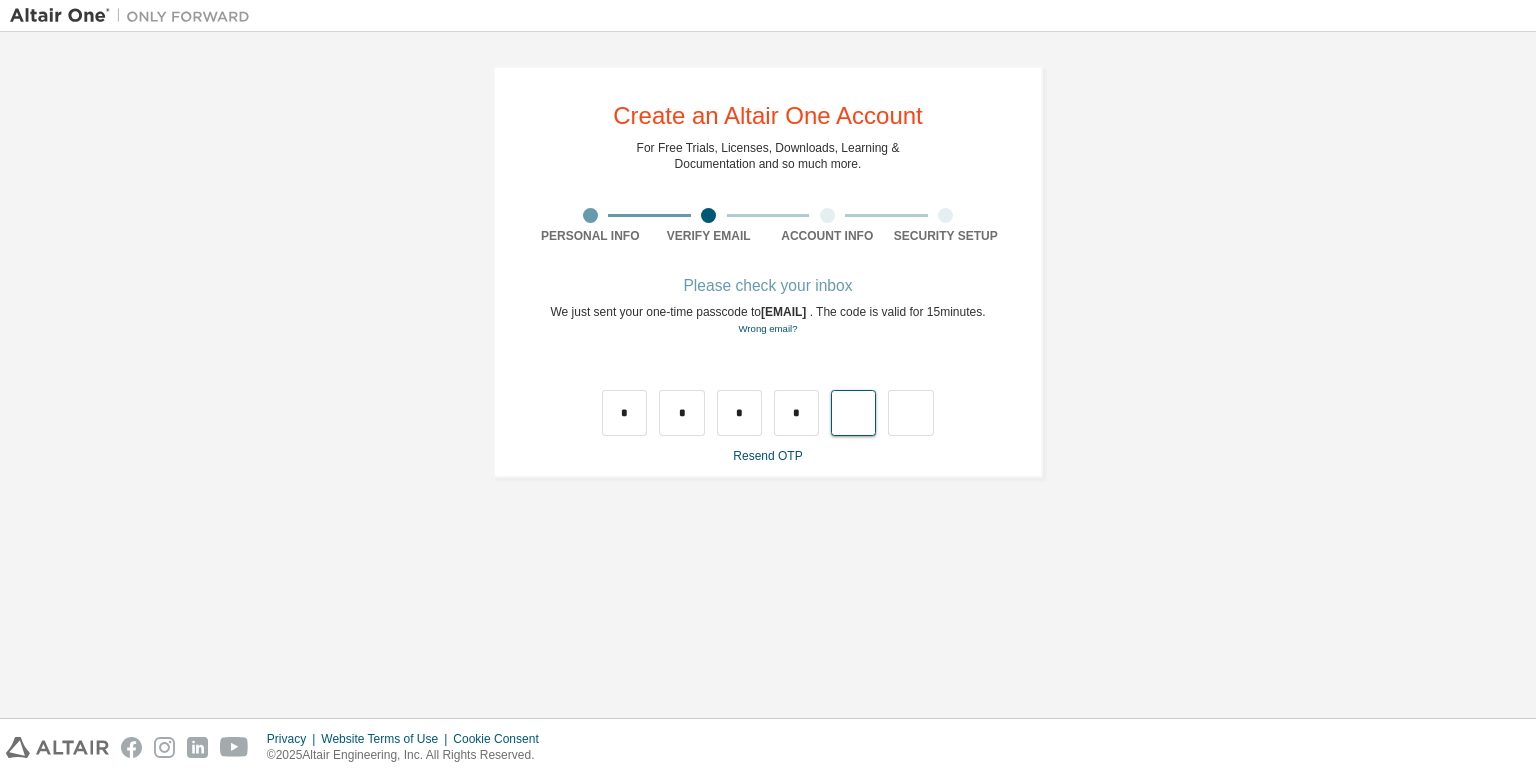 type on "*" 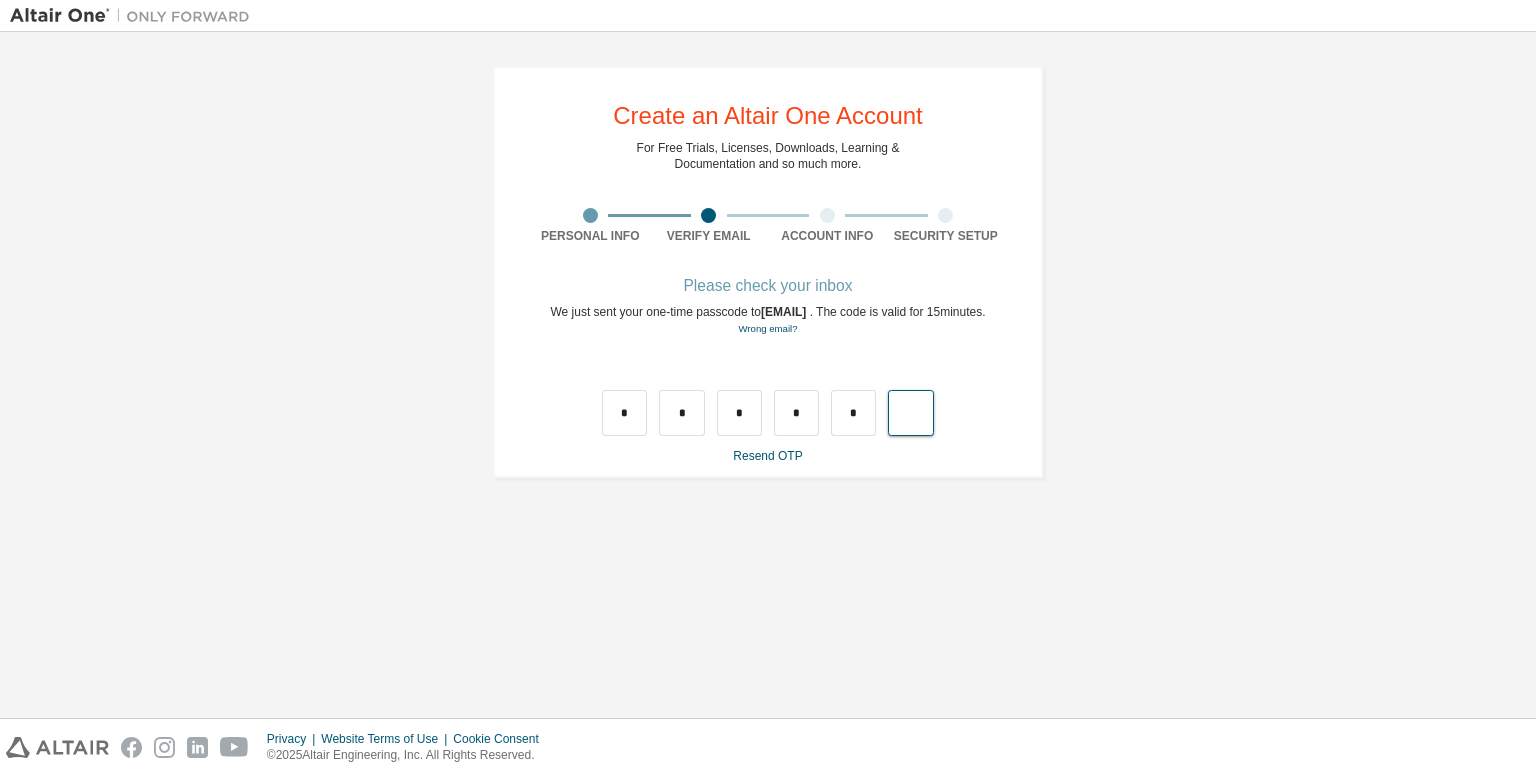 type on "*" 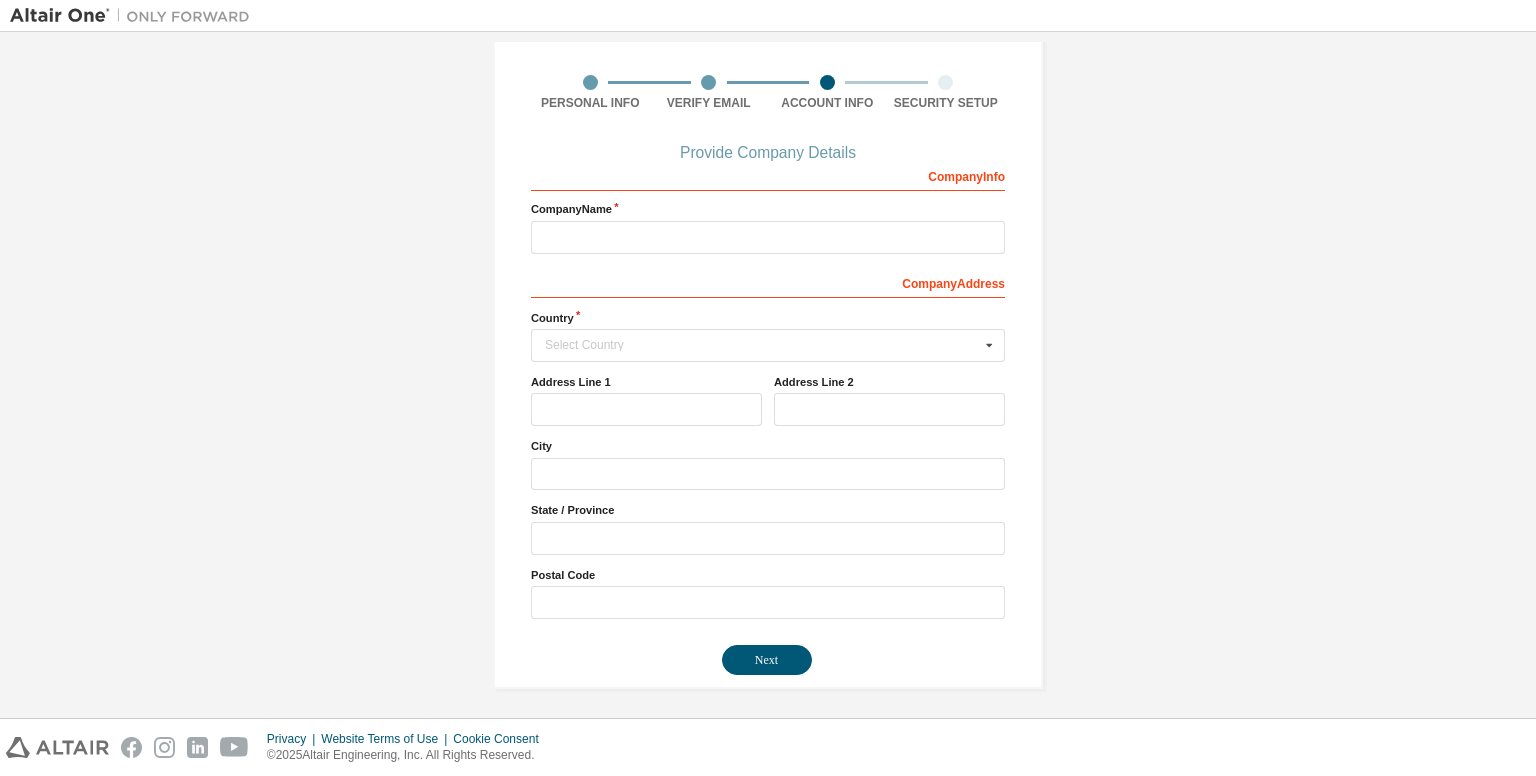 scroll, scrollTop: 0, scrollLeft: 0, axis: both 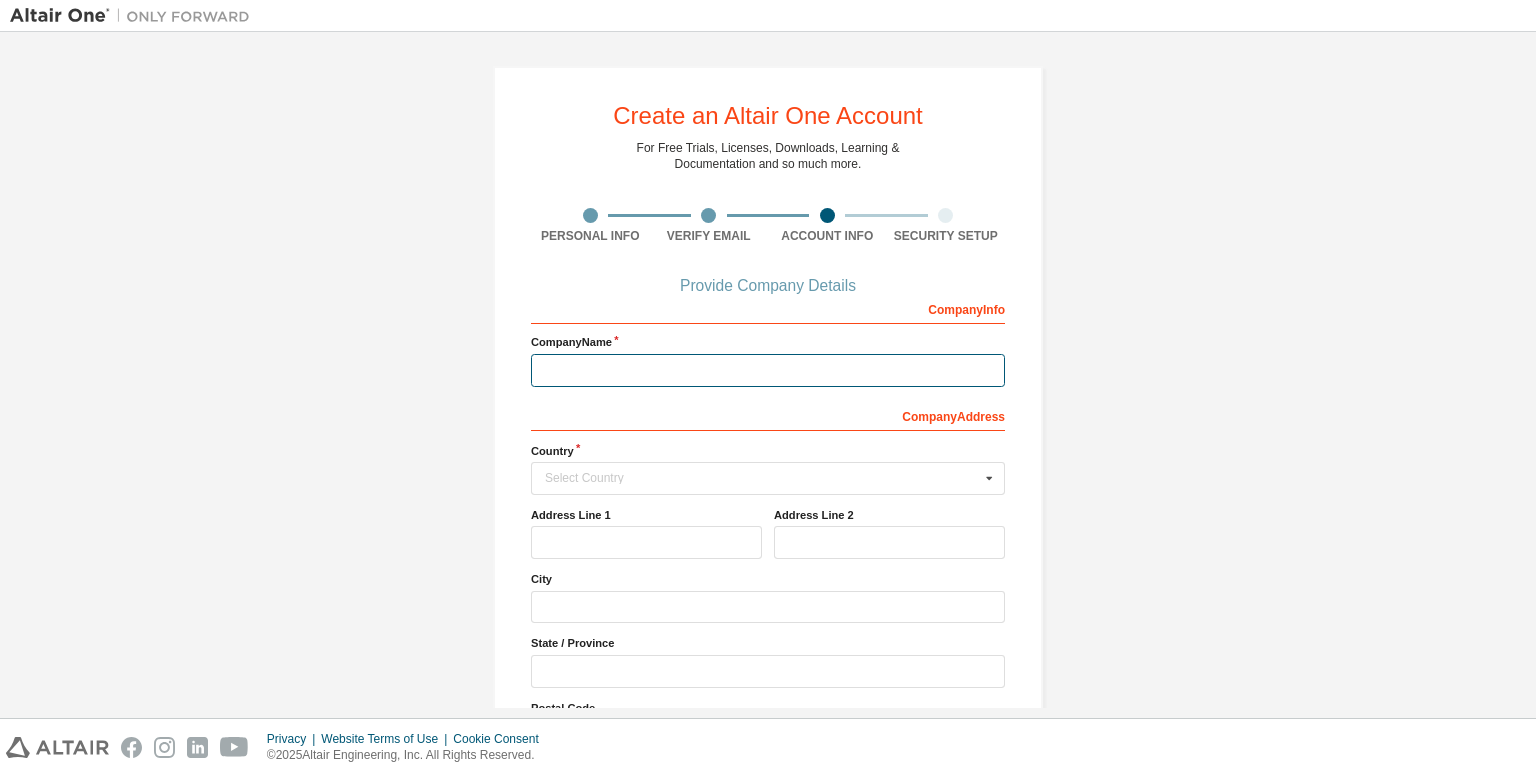 click at bounding box center [768, 370] 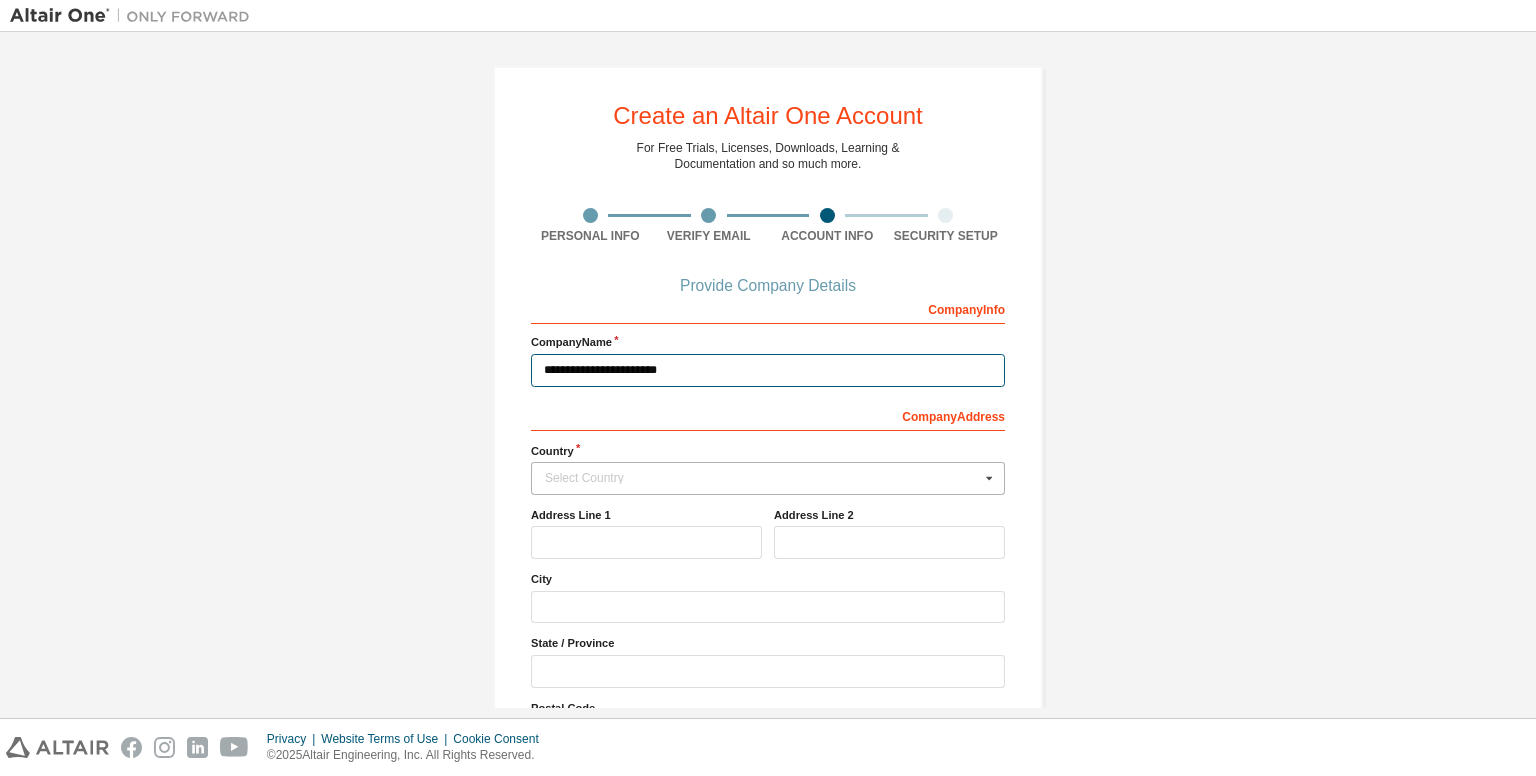 type on "**********" 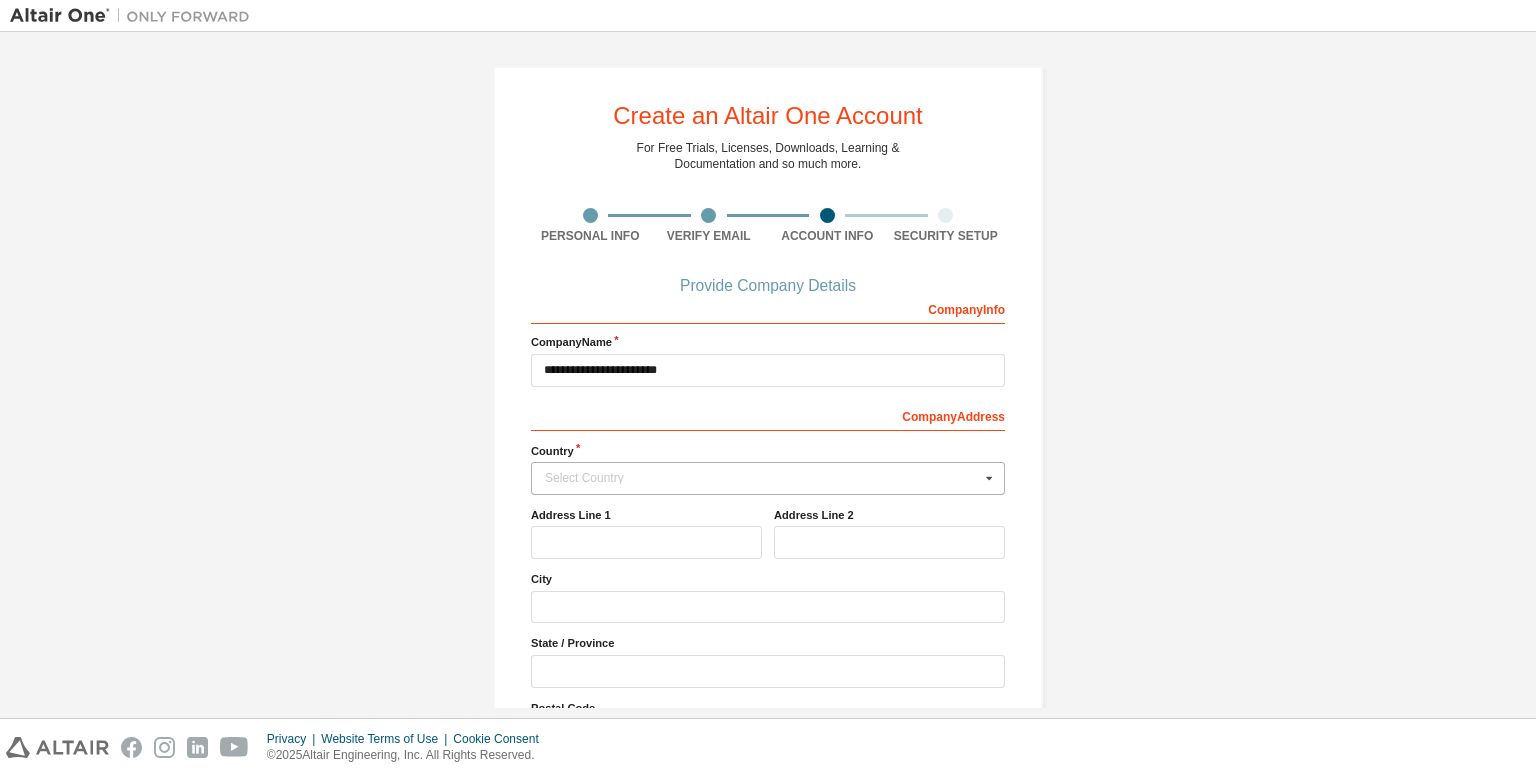 click on "Select Country" at bounding box center [762, 478] 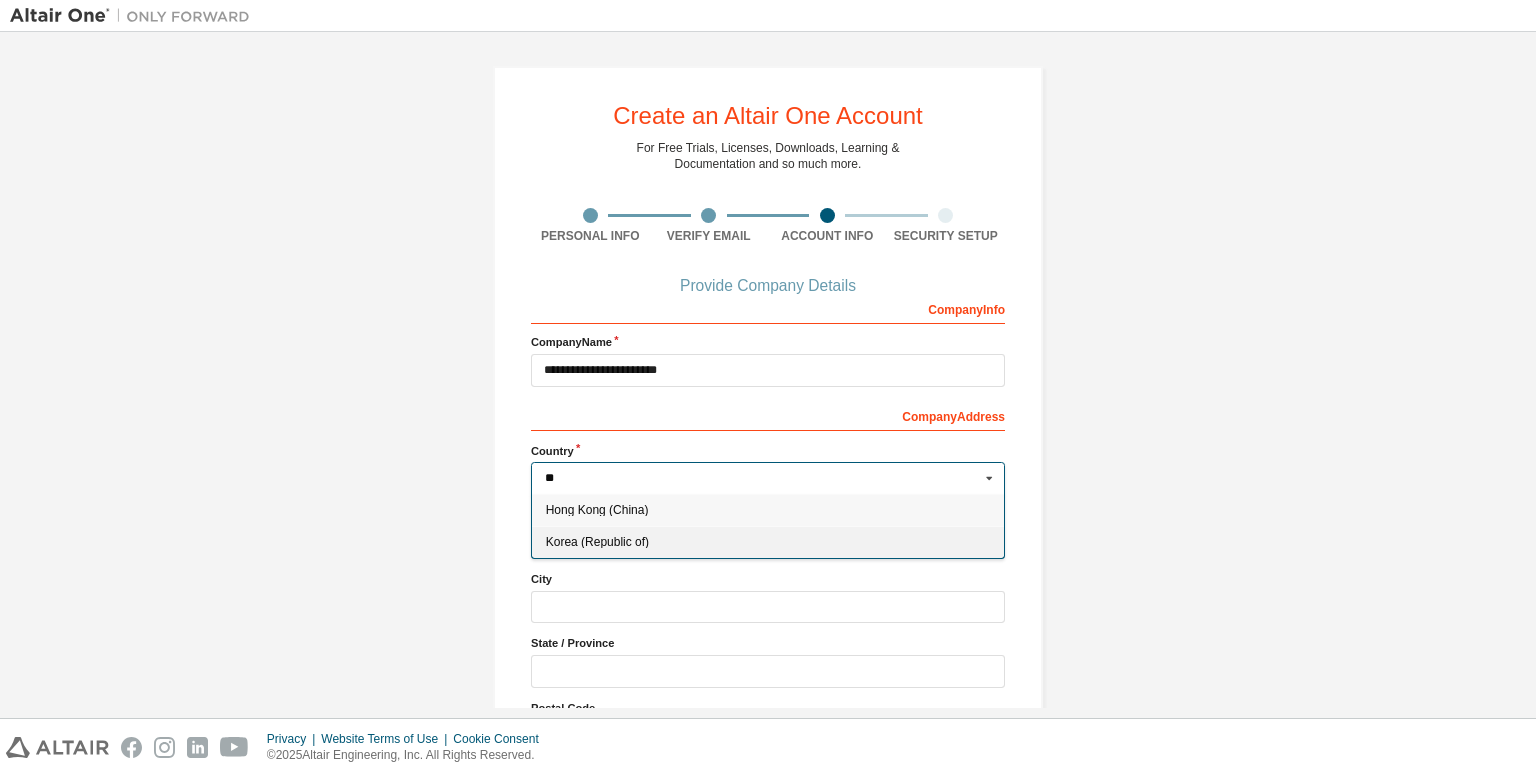 type on "**" 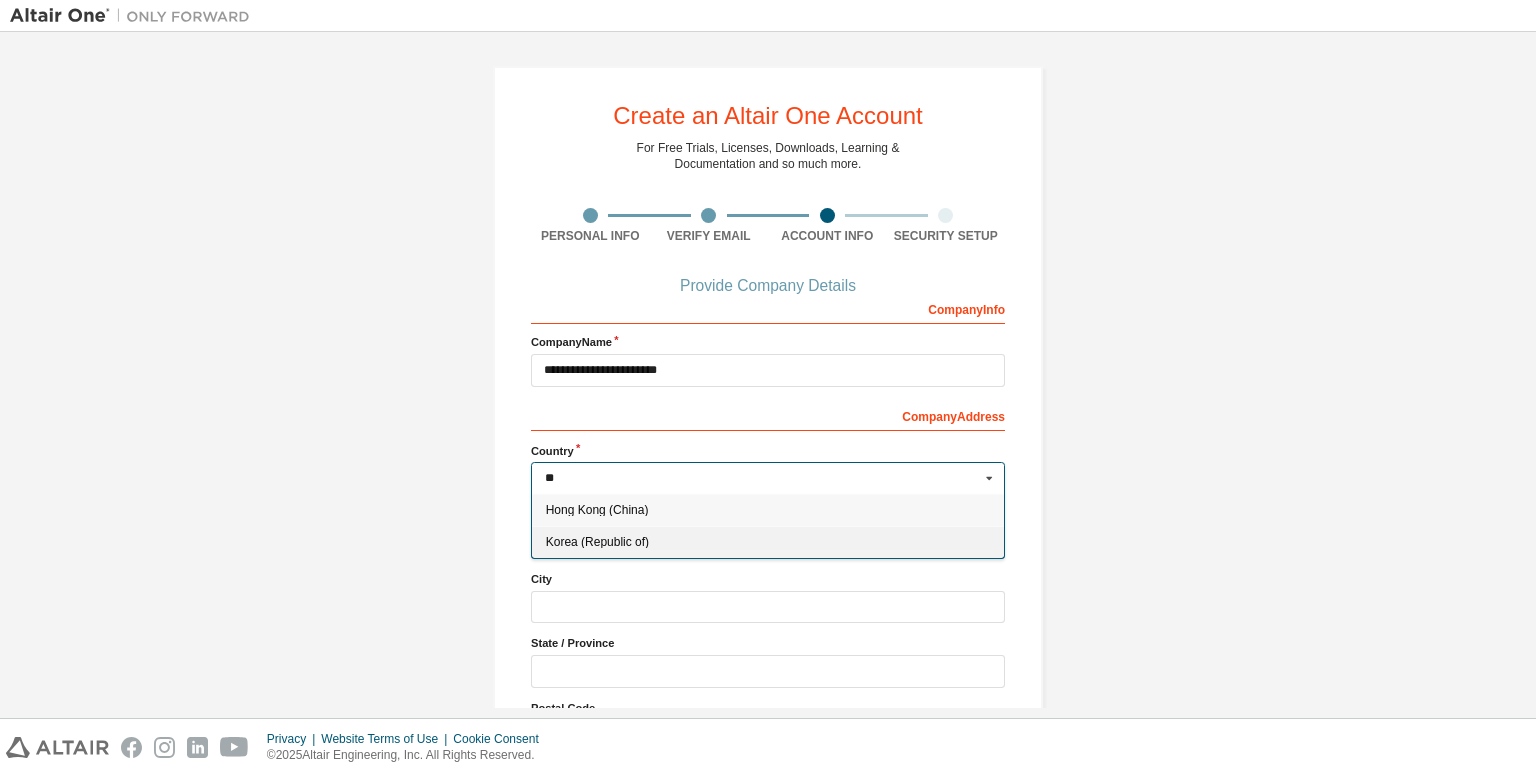 click on "Korea (Republic of)" at bounding box center (768, 542) 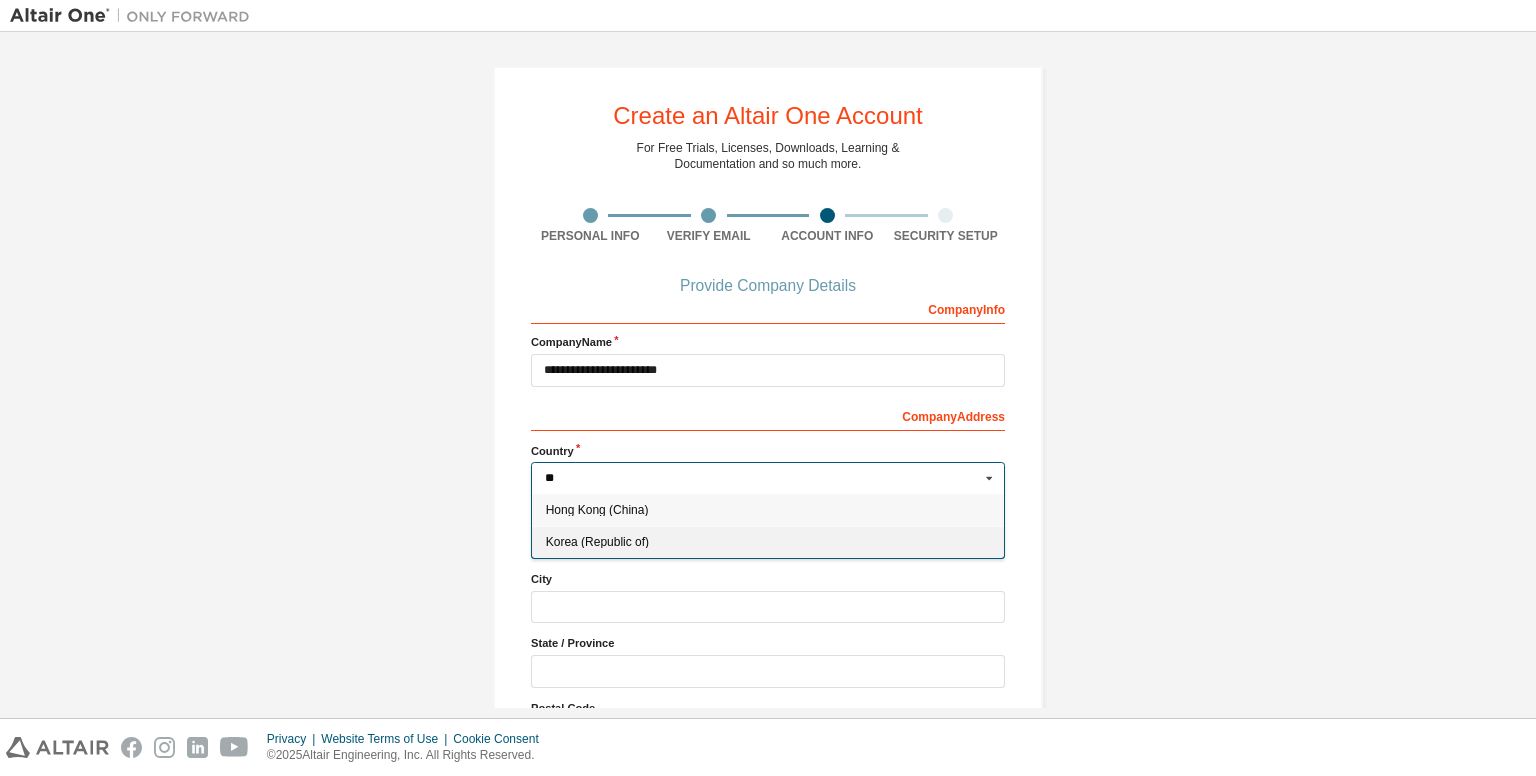 type on "***" 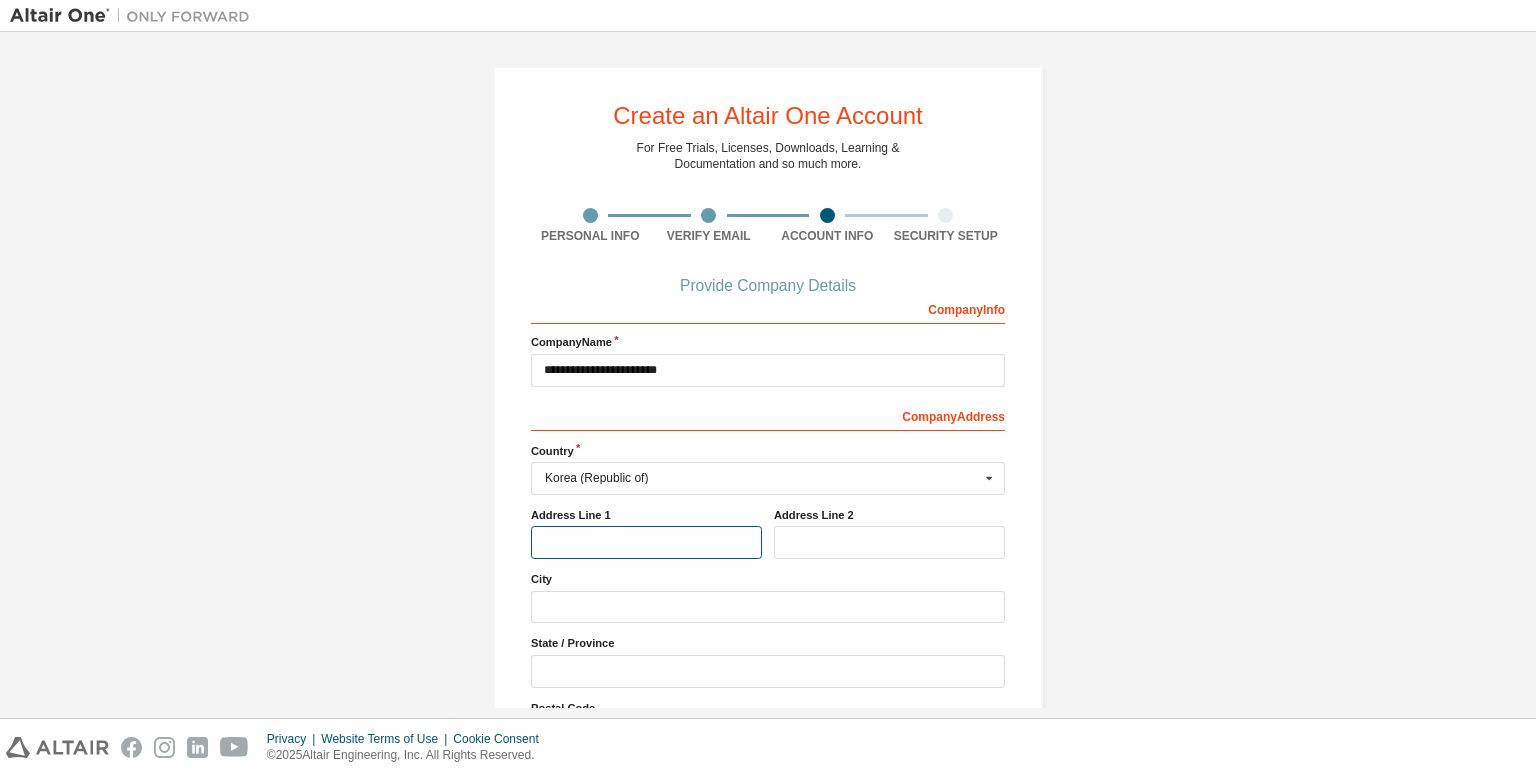 click at bounding box center (646, 542) 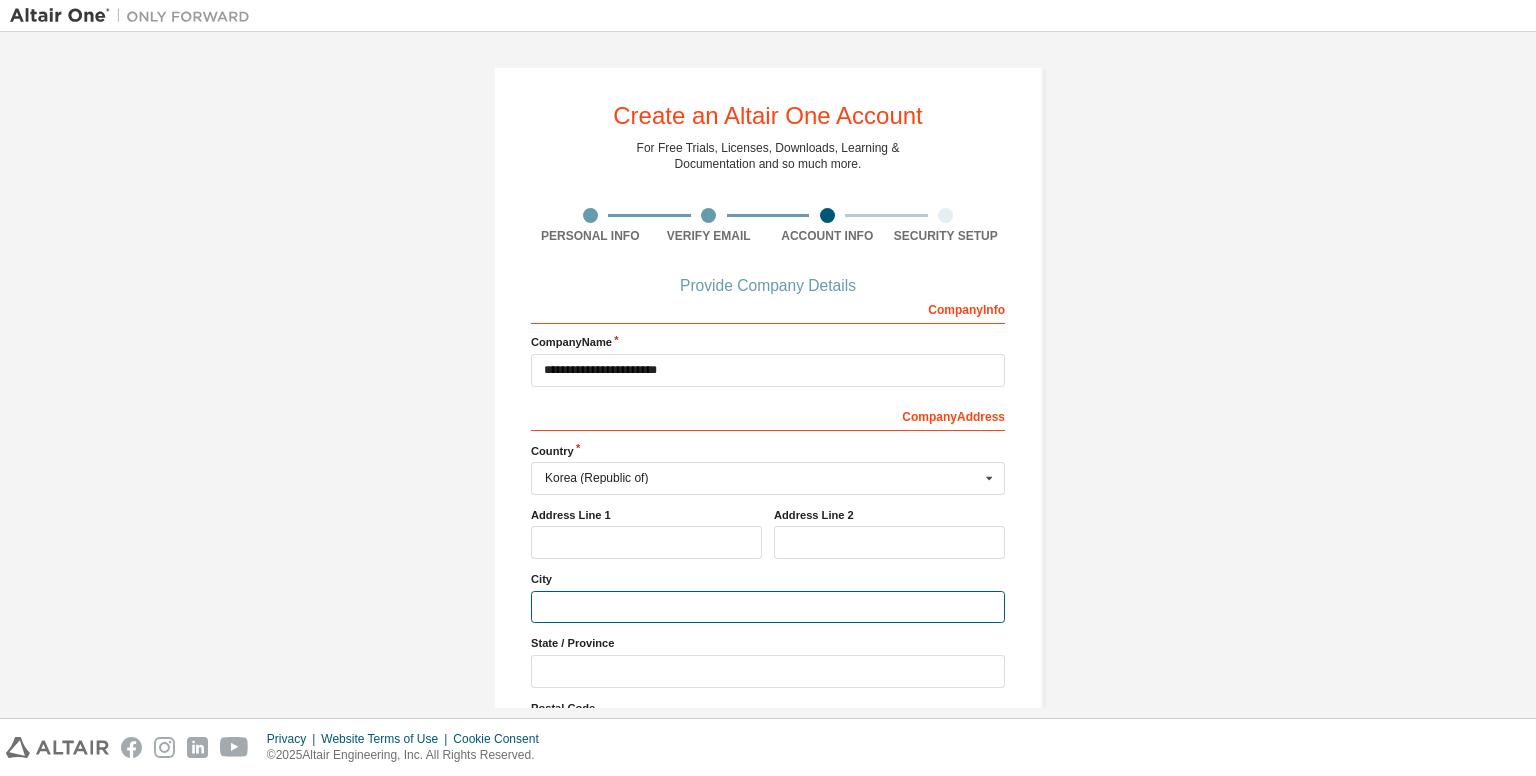 click at bounding box center [768, 607] 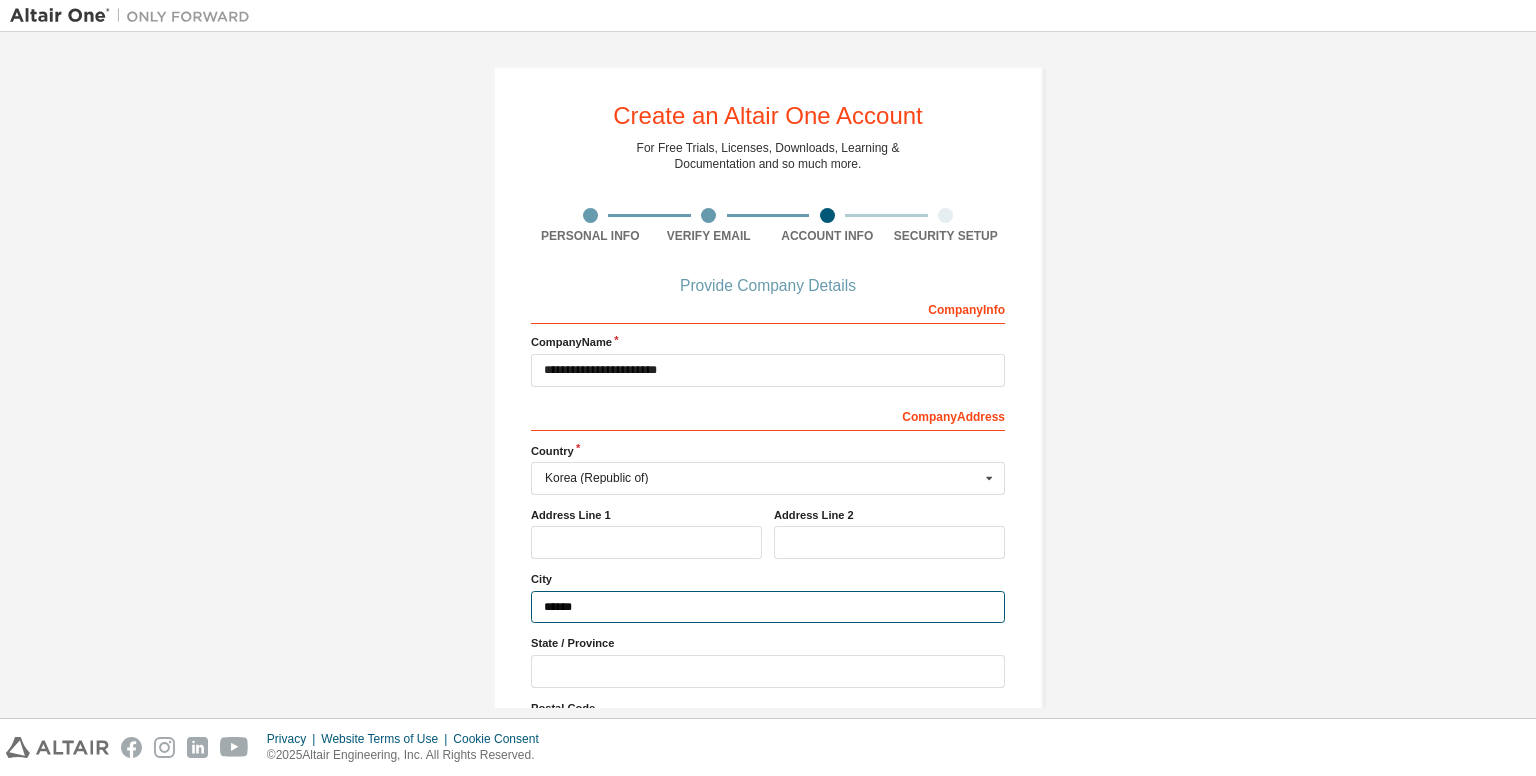 type on "*****" 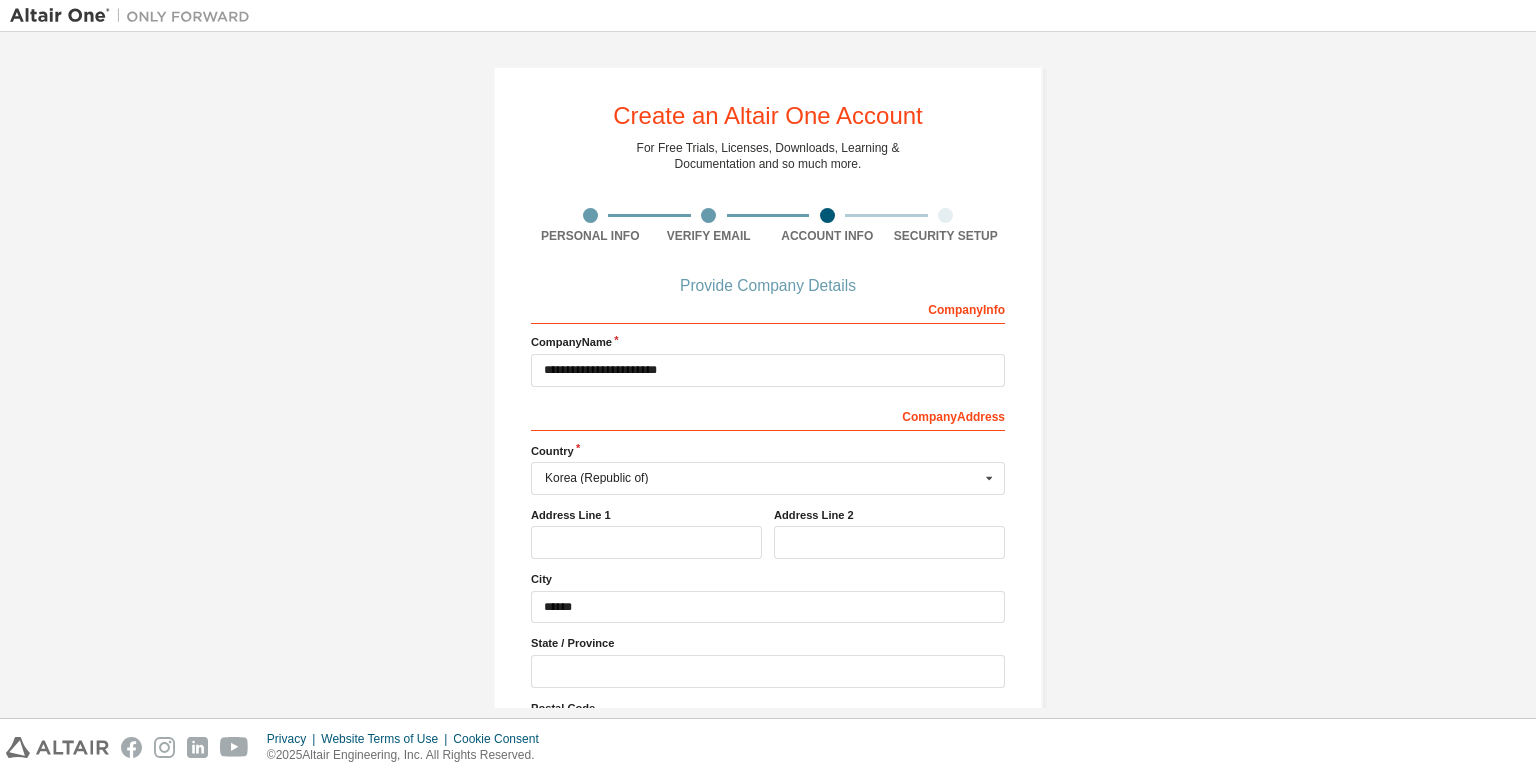 click on "**********" at bounding box center (768, 444) 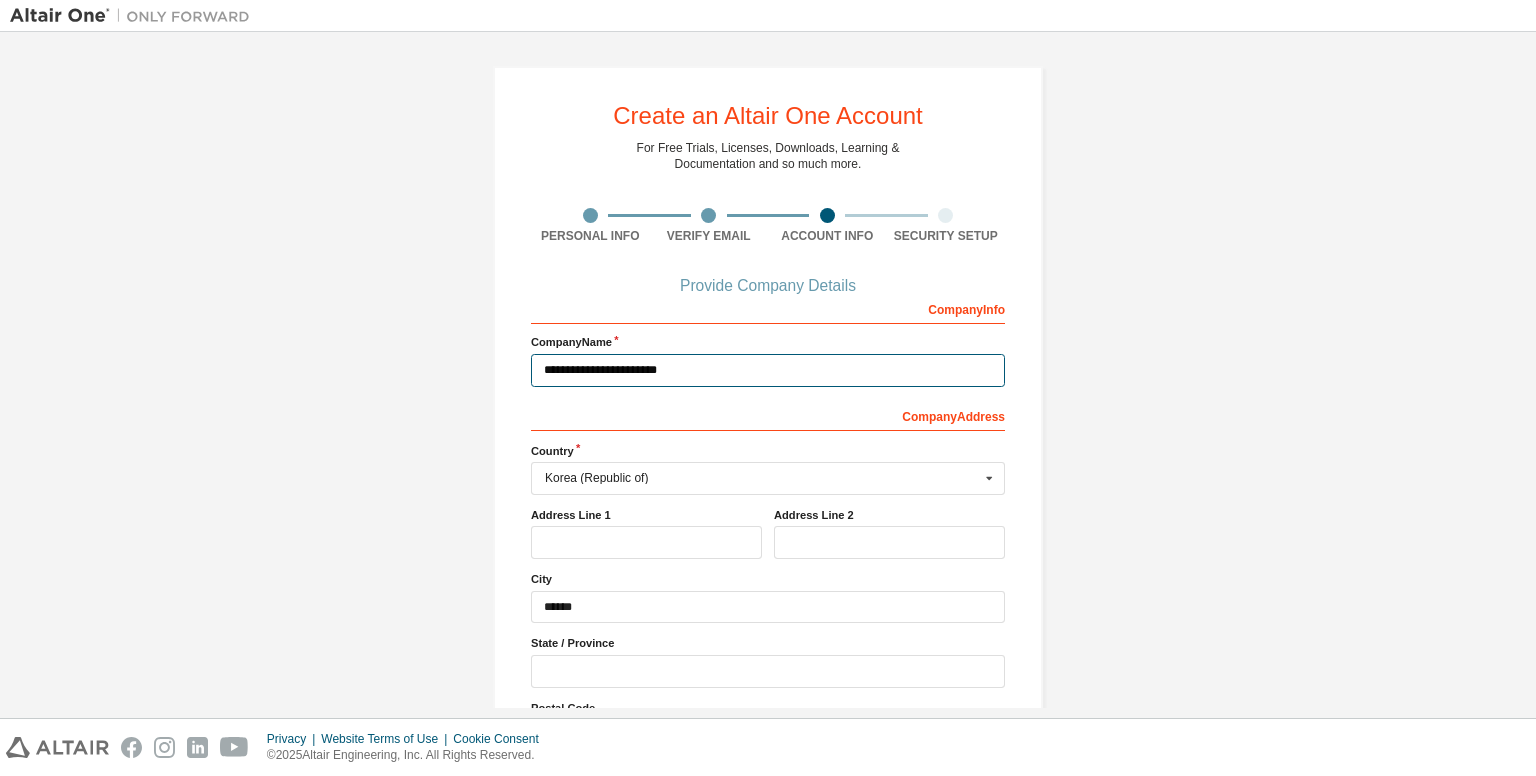 click on "**********" at bounding box center (768, 370) 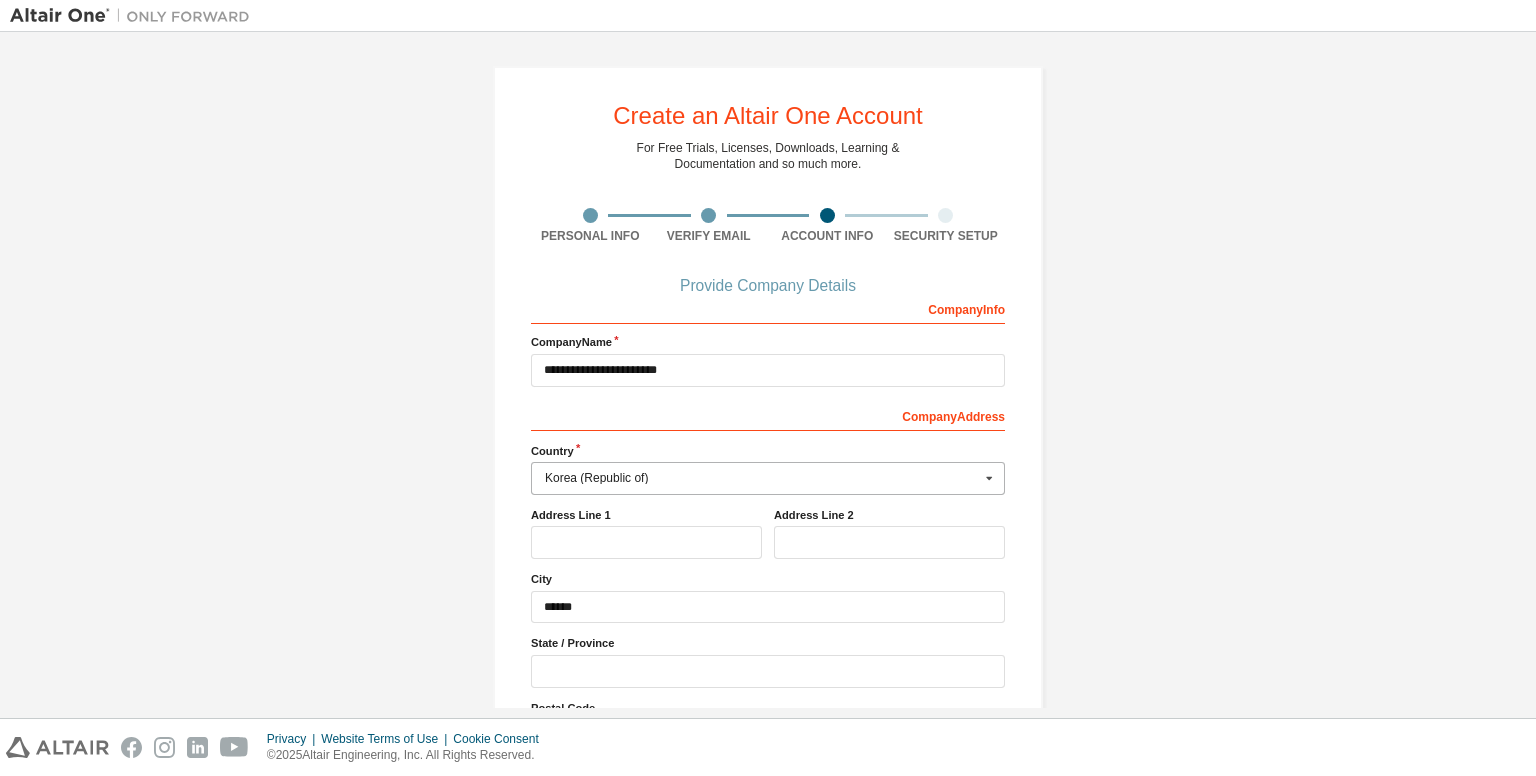 click on "Korea (Republic of)" at bounding box center (762, 478) 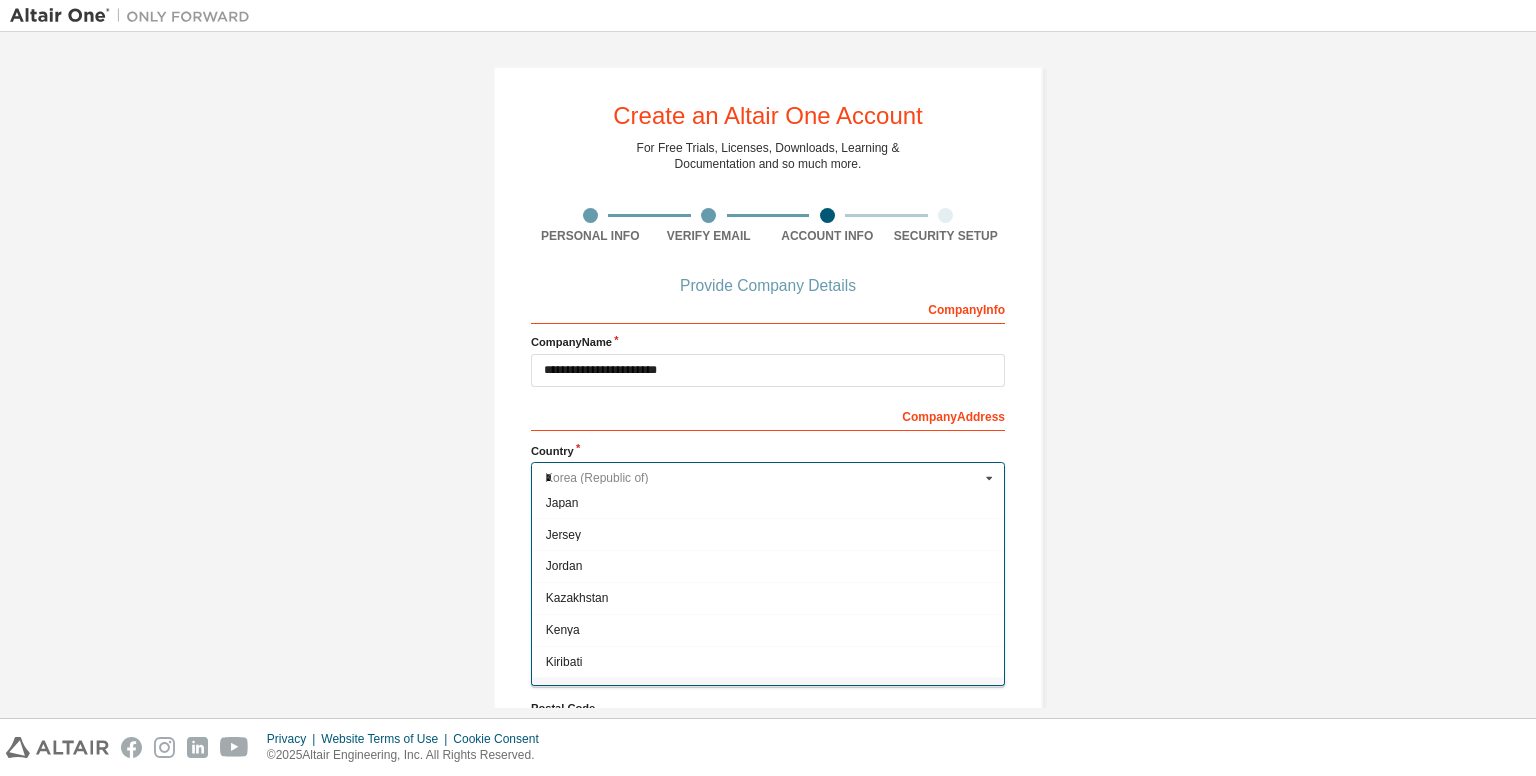 scroll, scrollTop: 0, scrollLeft: 0, axis: both 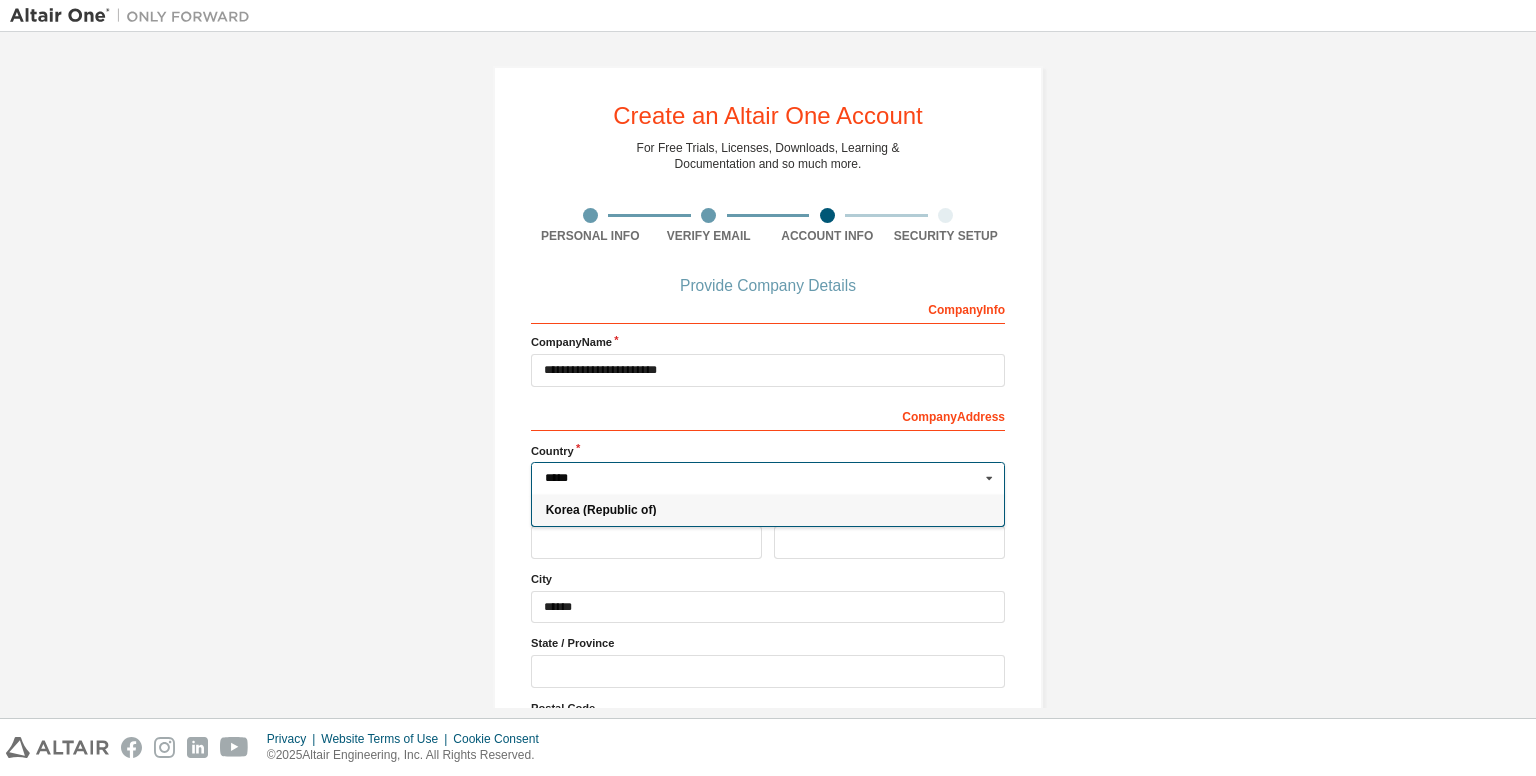 type on "*****" 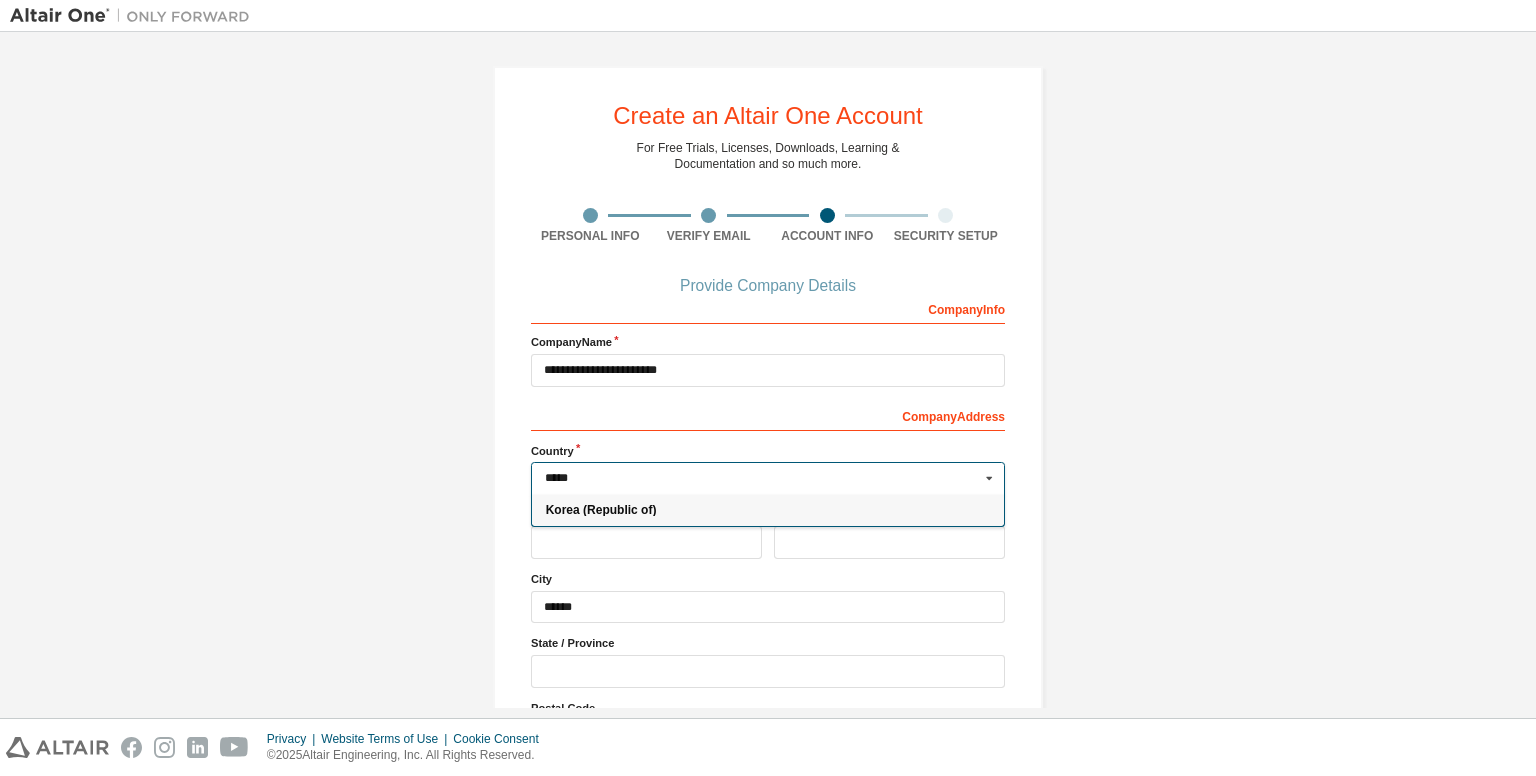 click on "Korea (Republic of)" at bounding box center (768, 510) 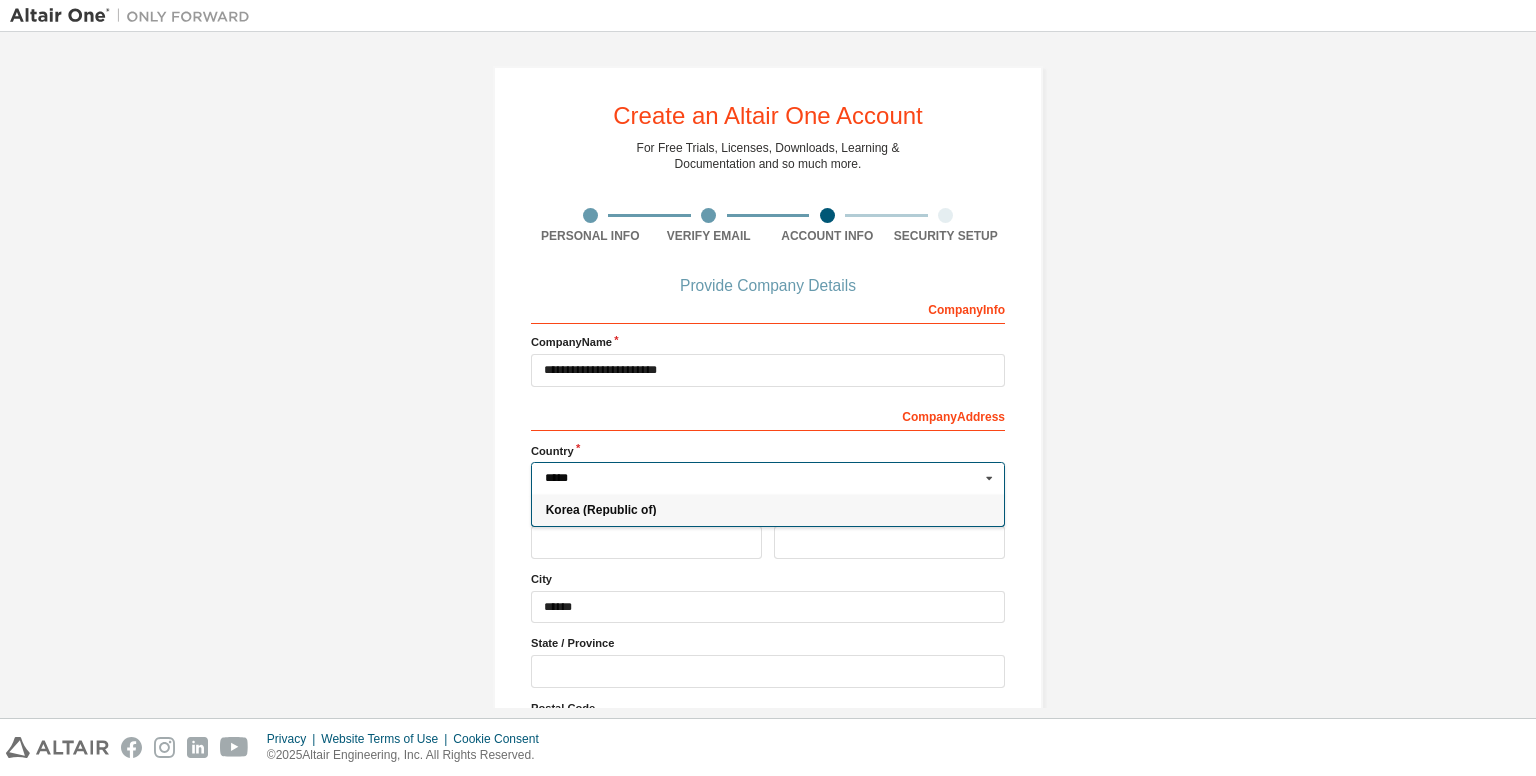 type 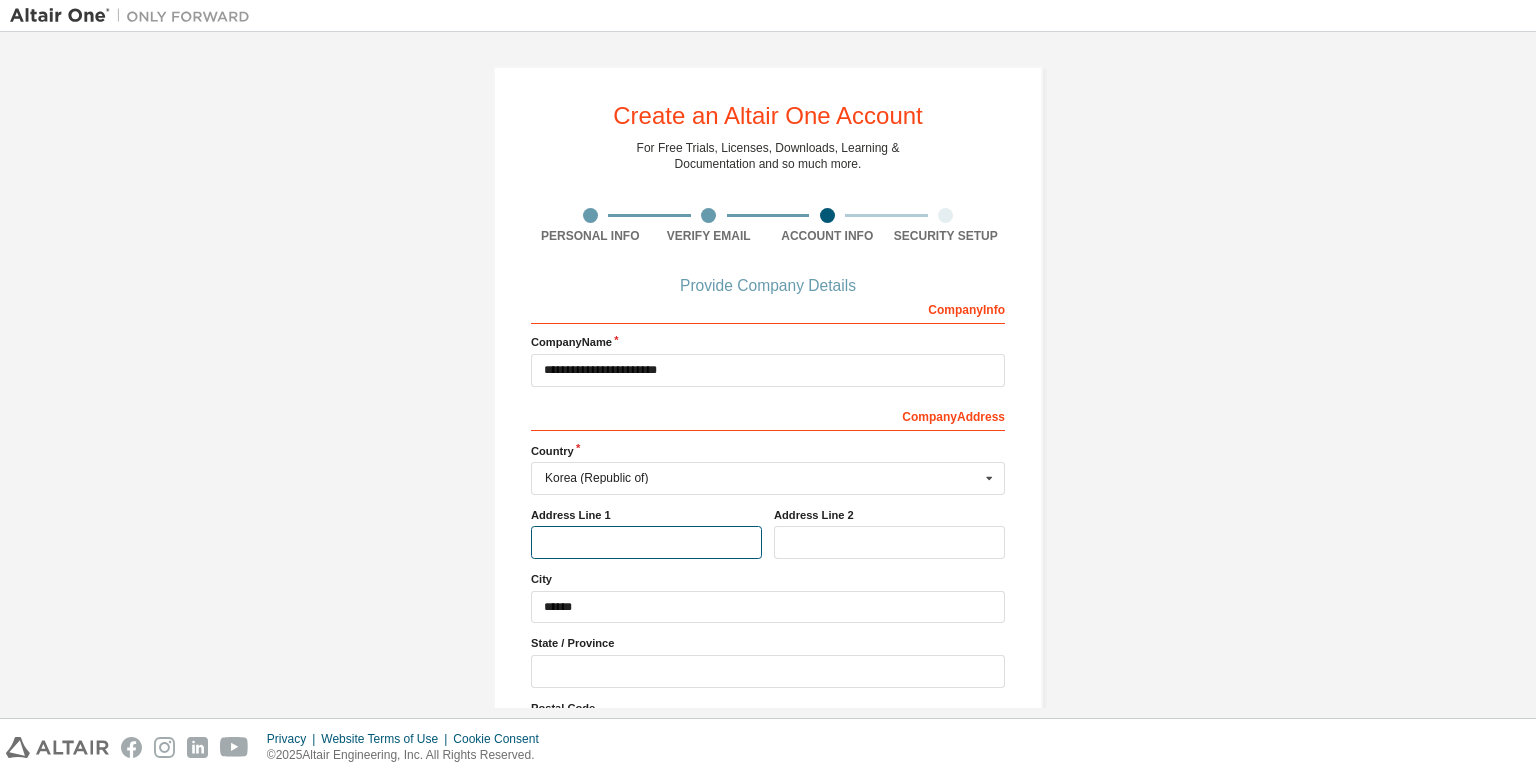 click at bounding box center [646, 542] 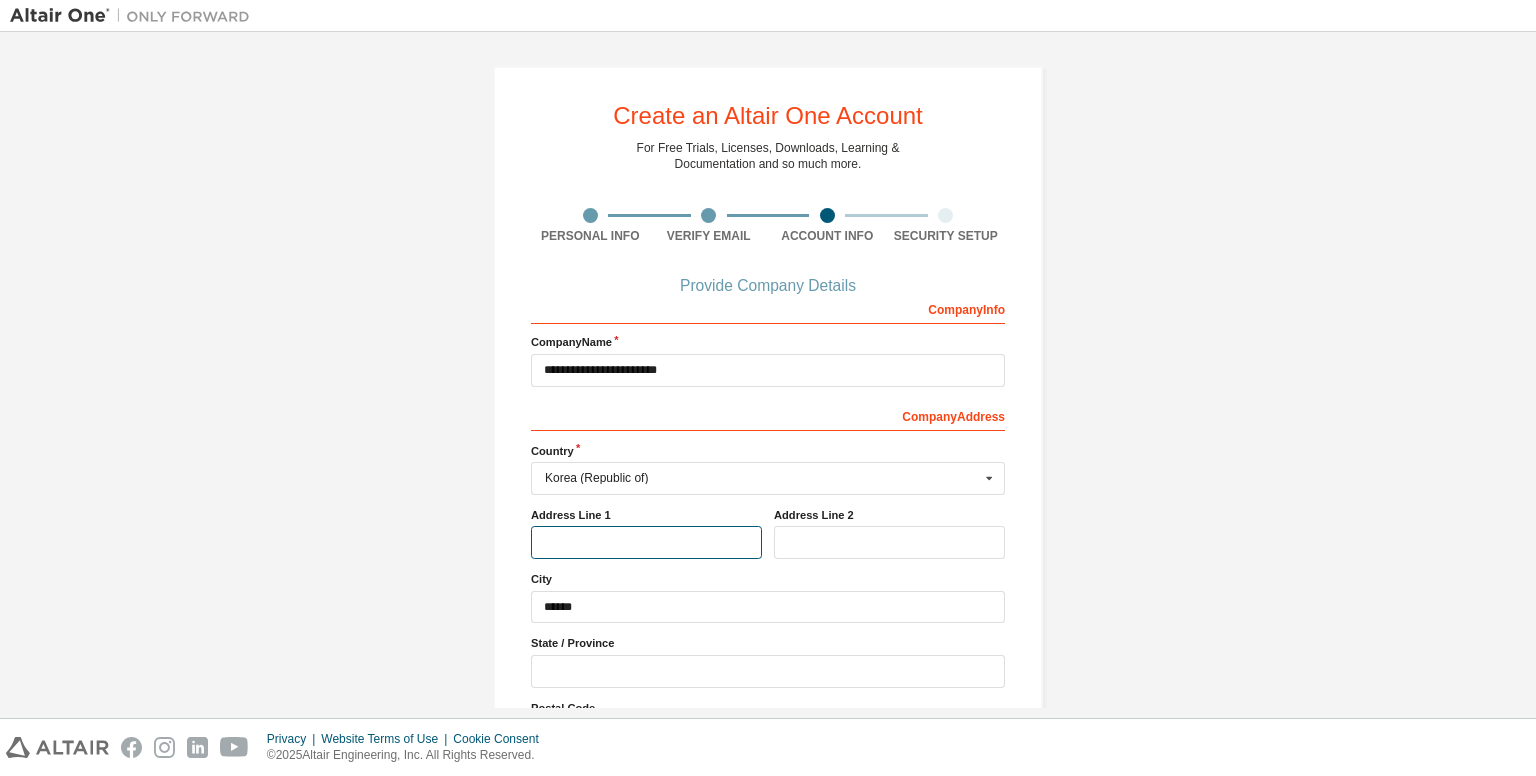 paste on "**********" 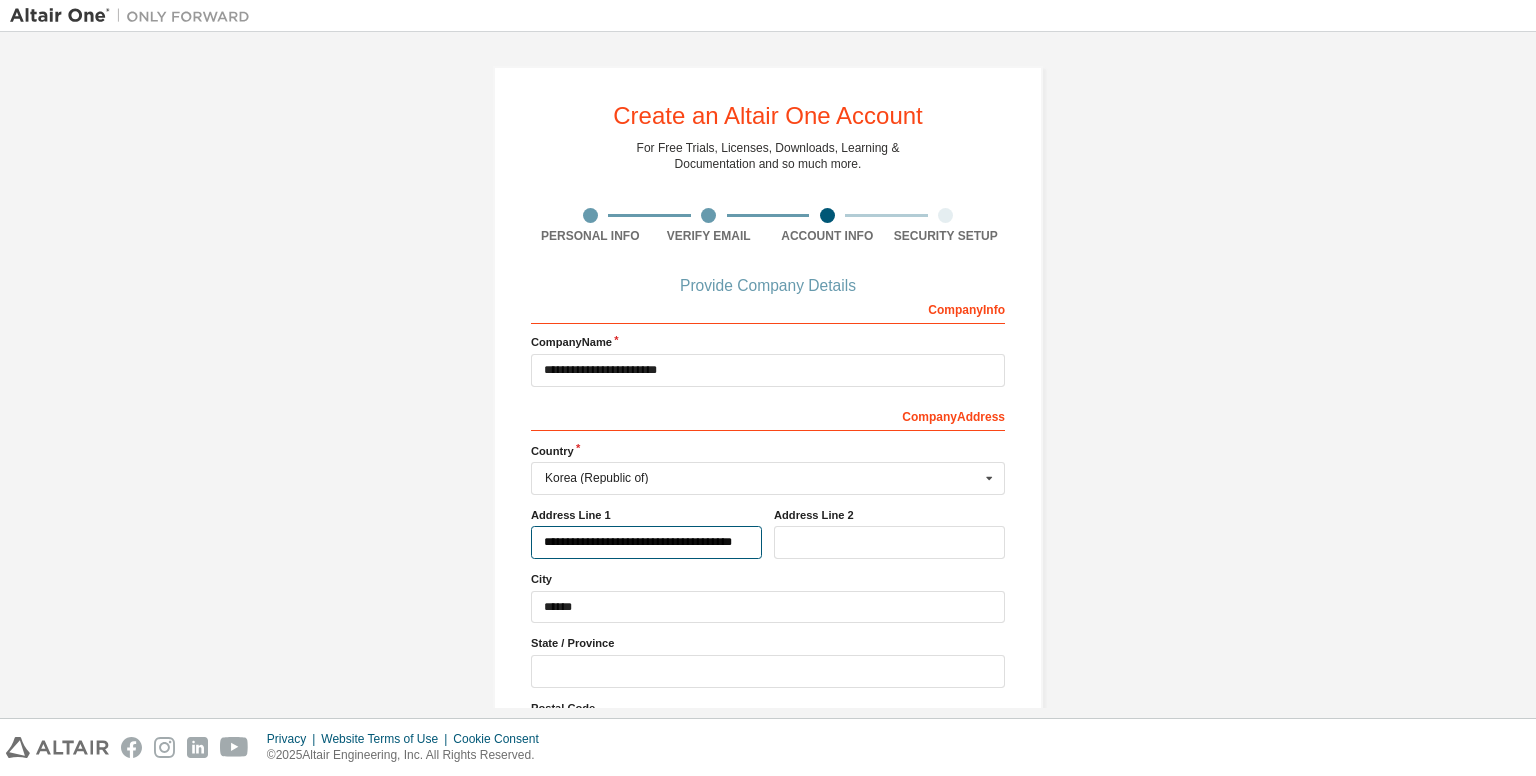 drag, startPoint x: 751, startPoint y: 539, endPoint x: 731, endPoint y: 539, distance: 20 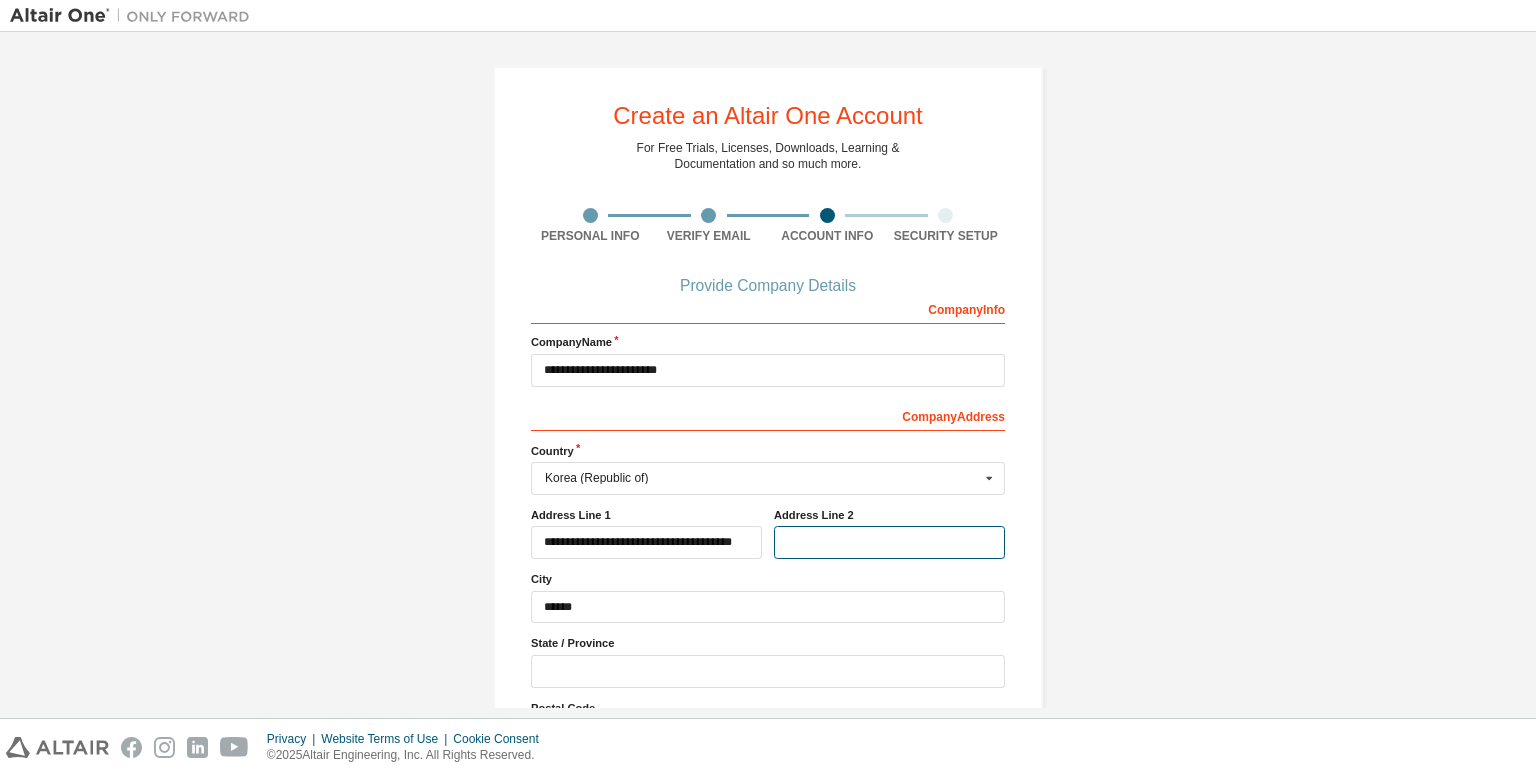 click at bounding box center (889, 542) 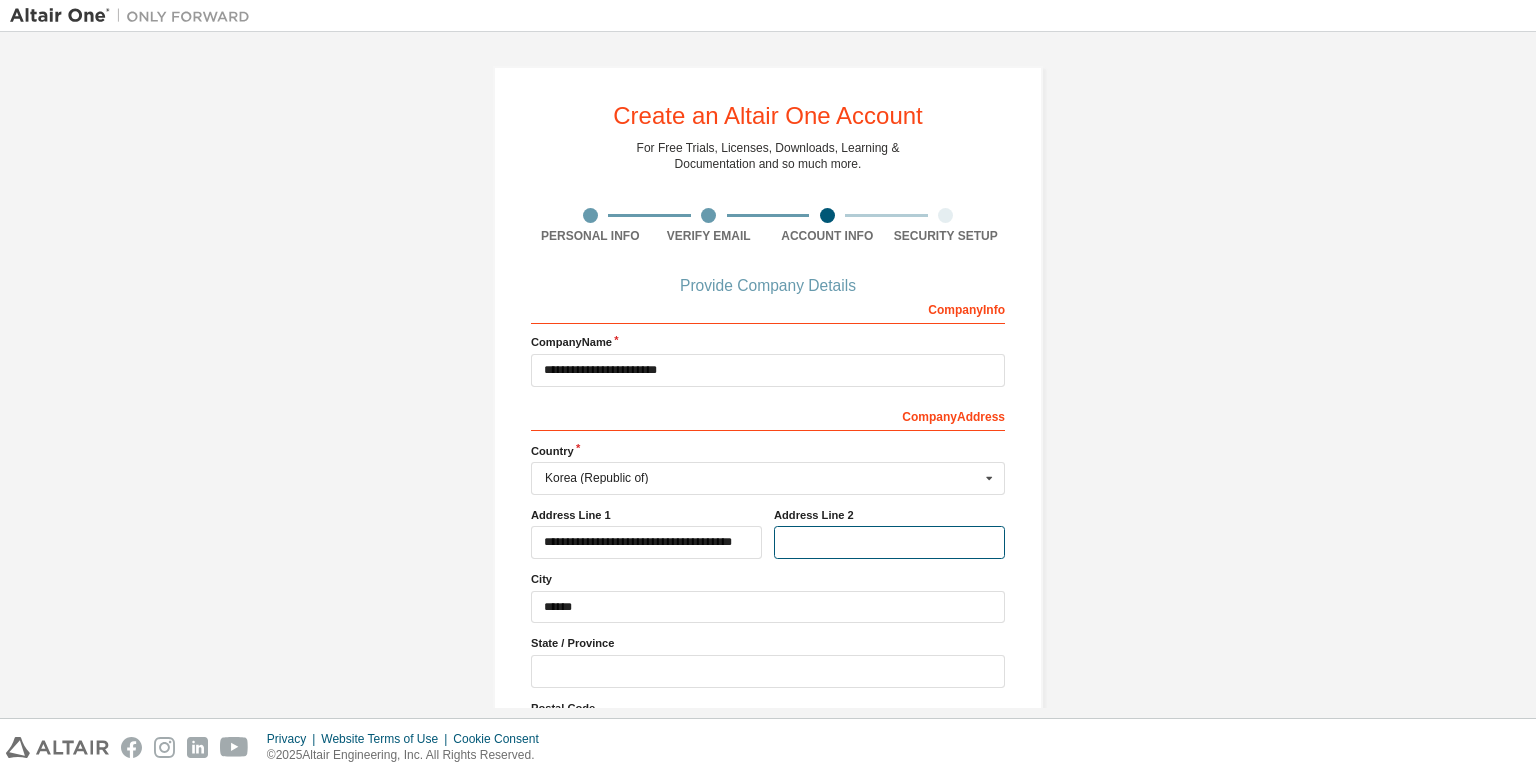 paste on "**********" 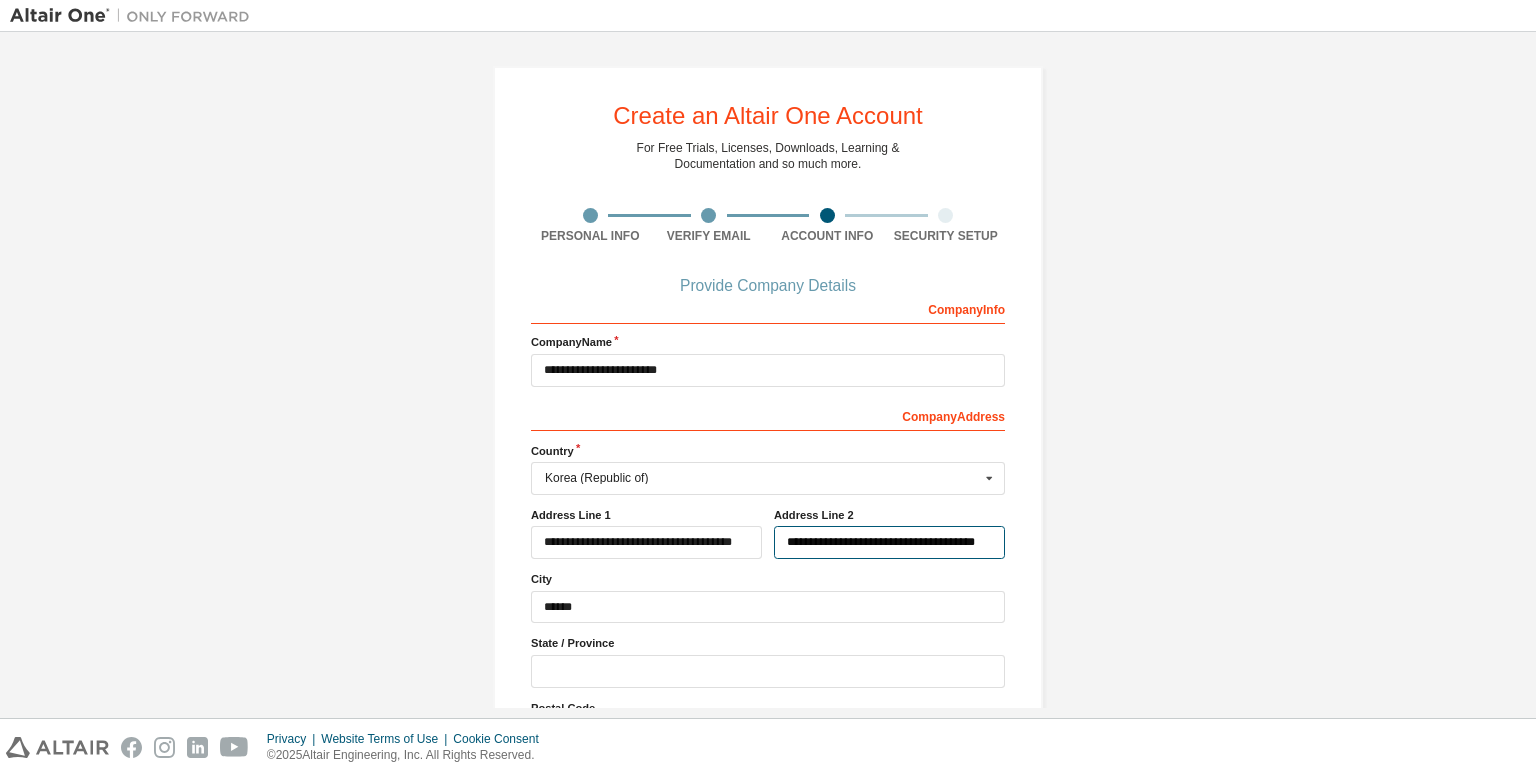 type on "**********" 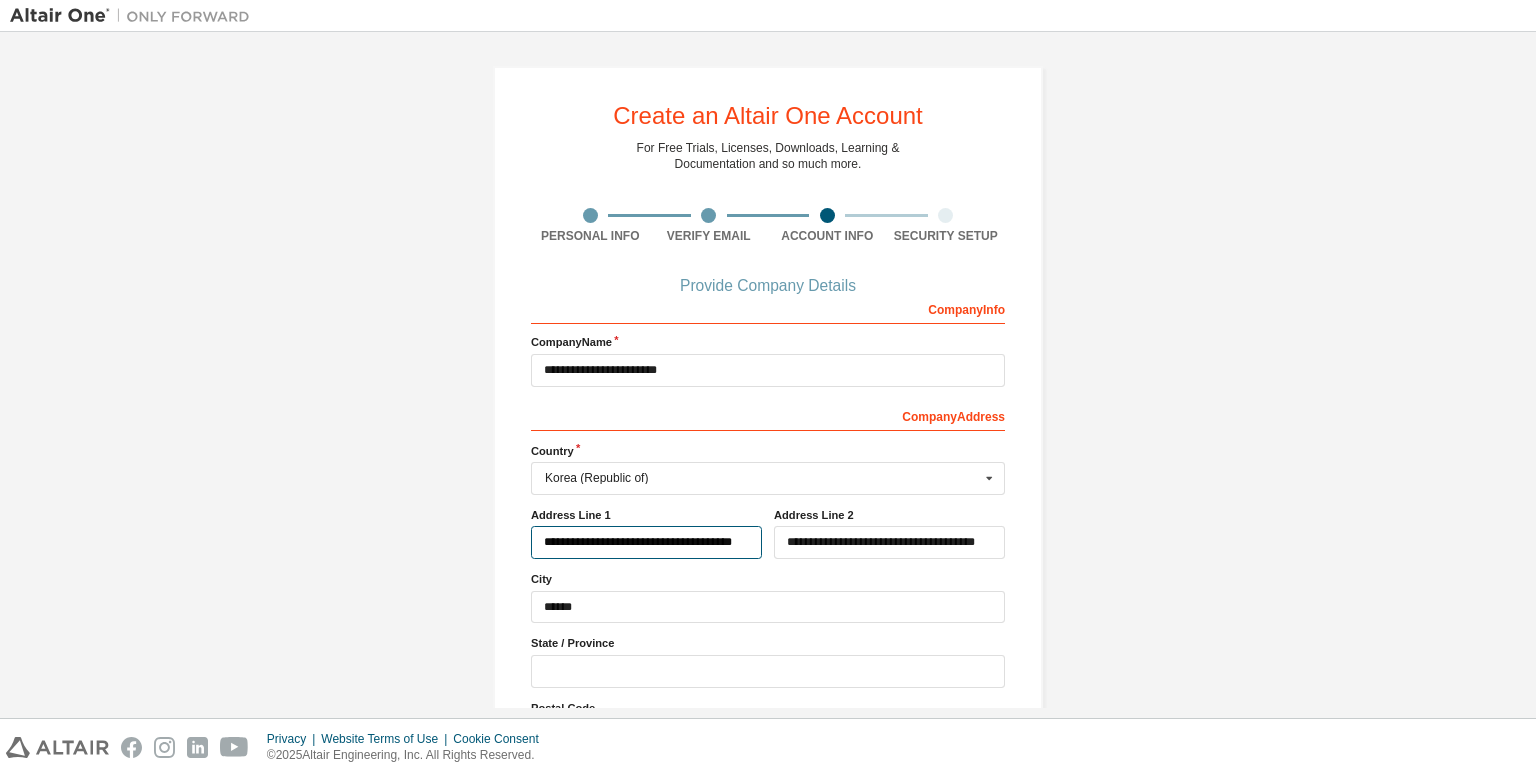 drag, startPoint x: 744, startPoint y: 545, endPoint x: 502, endPoint y: 534, distance: 242.24988 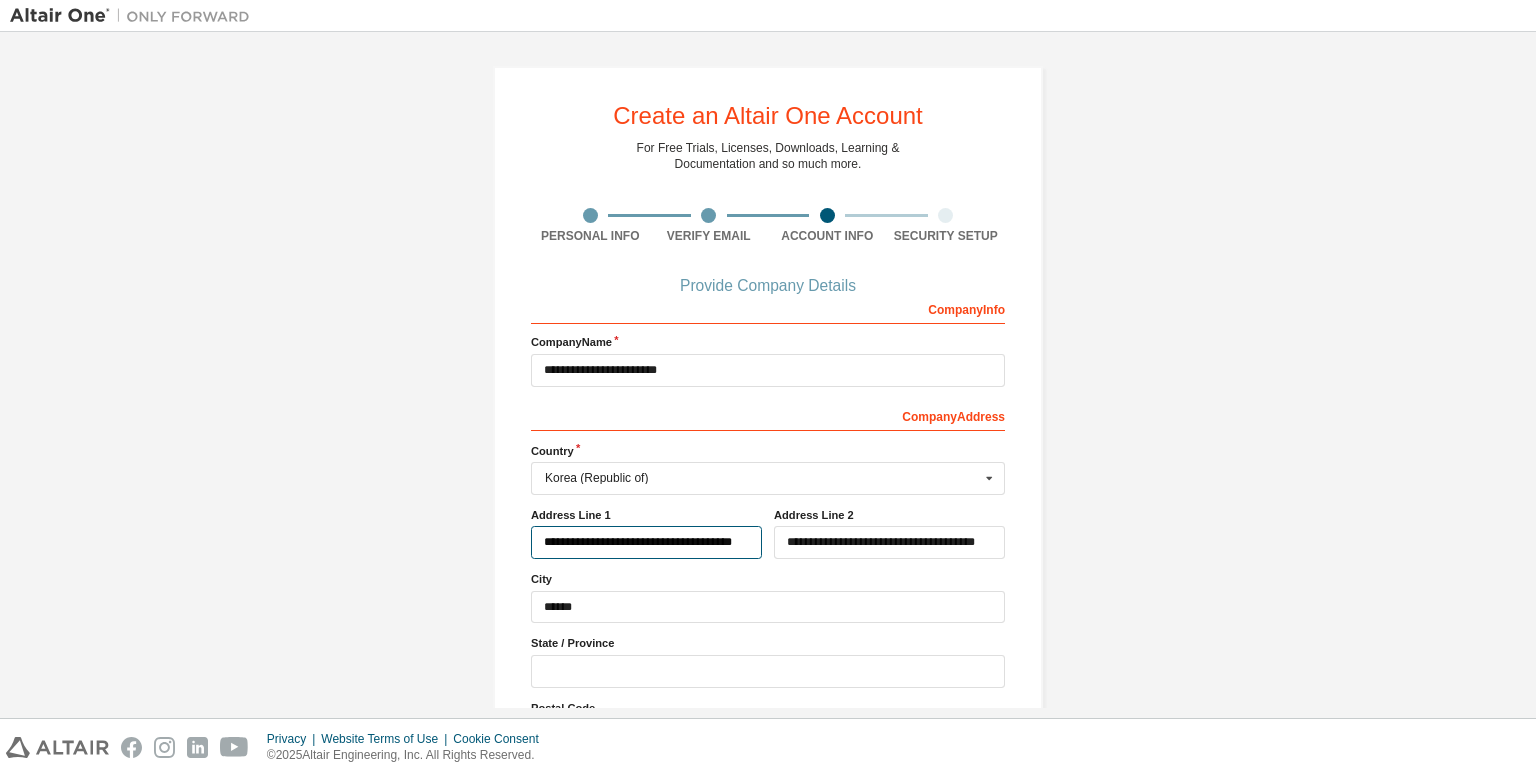 type on "*" 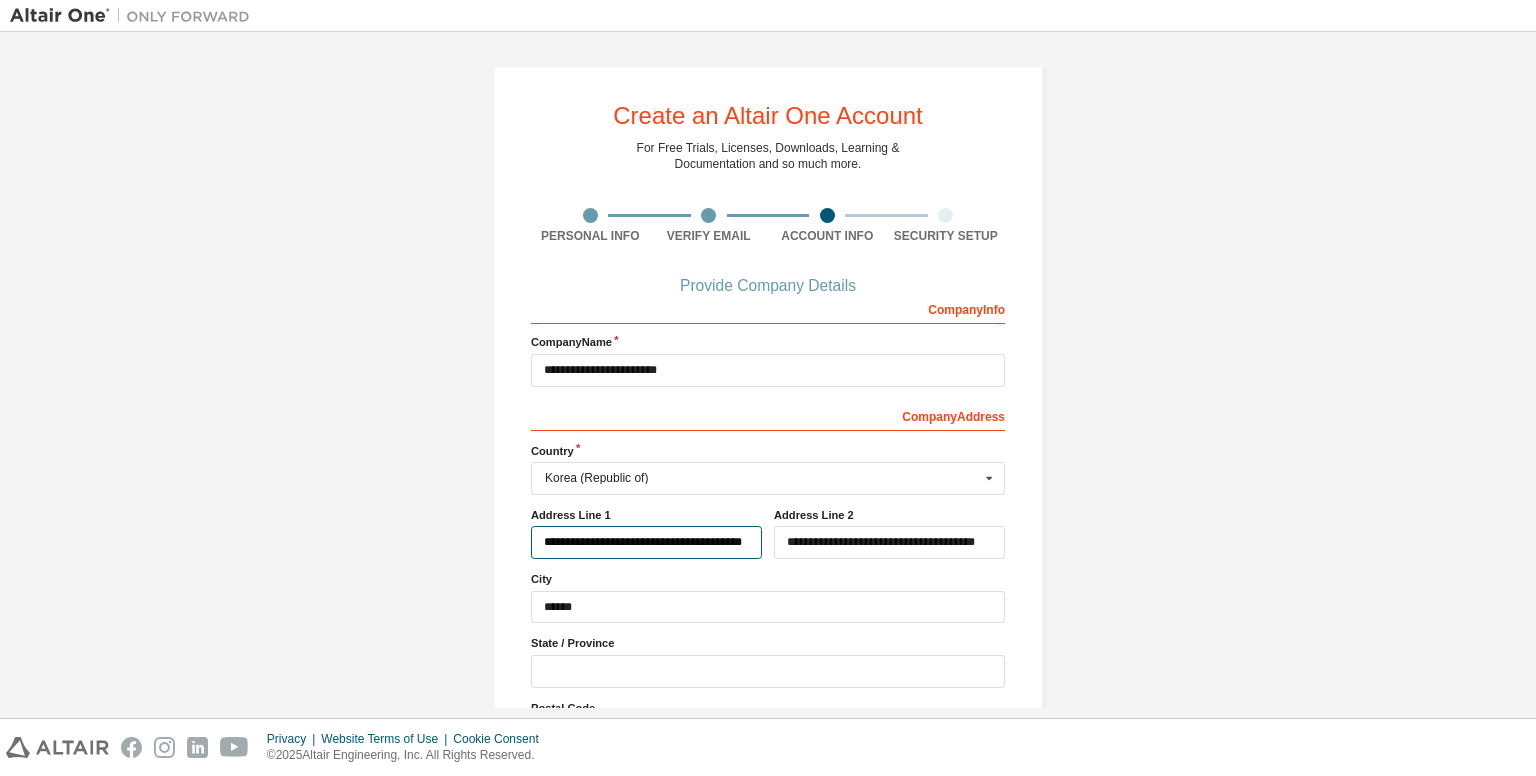 type on "**********" 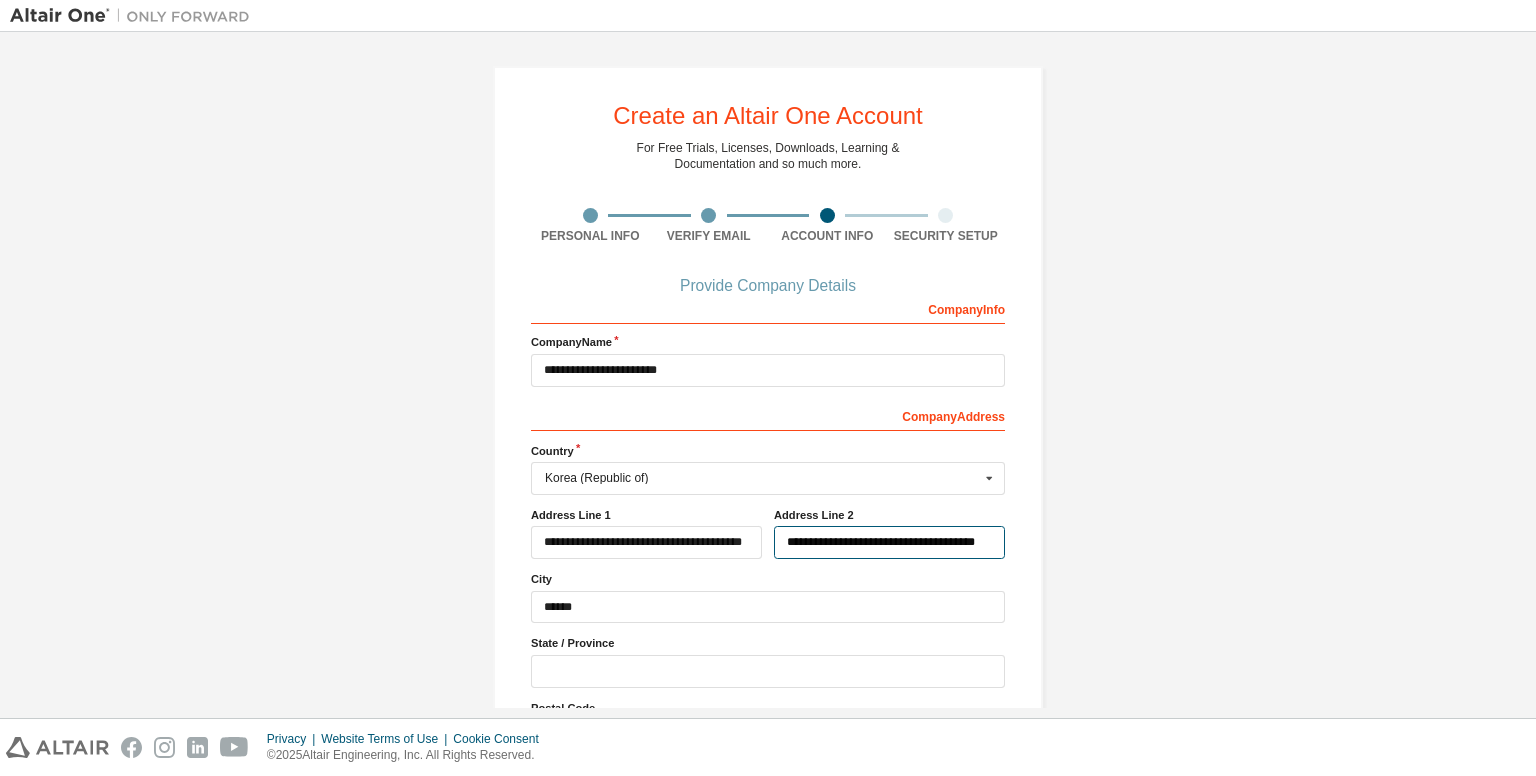 click on "**********" at bounding box center (889, 542) 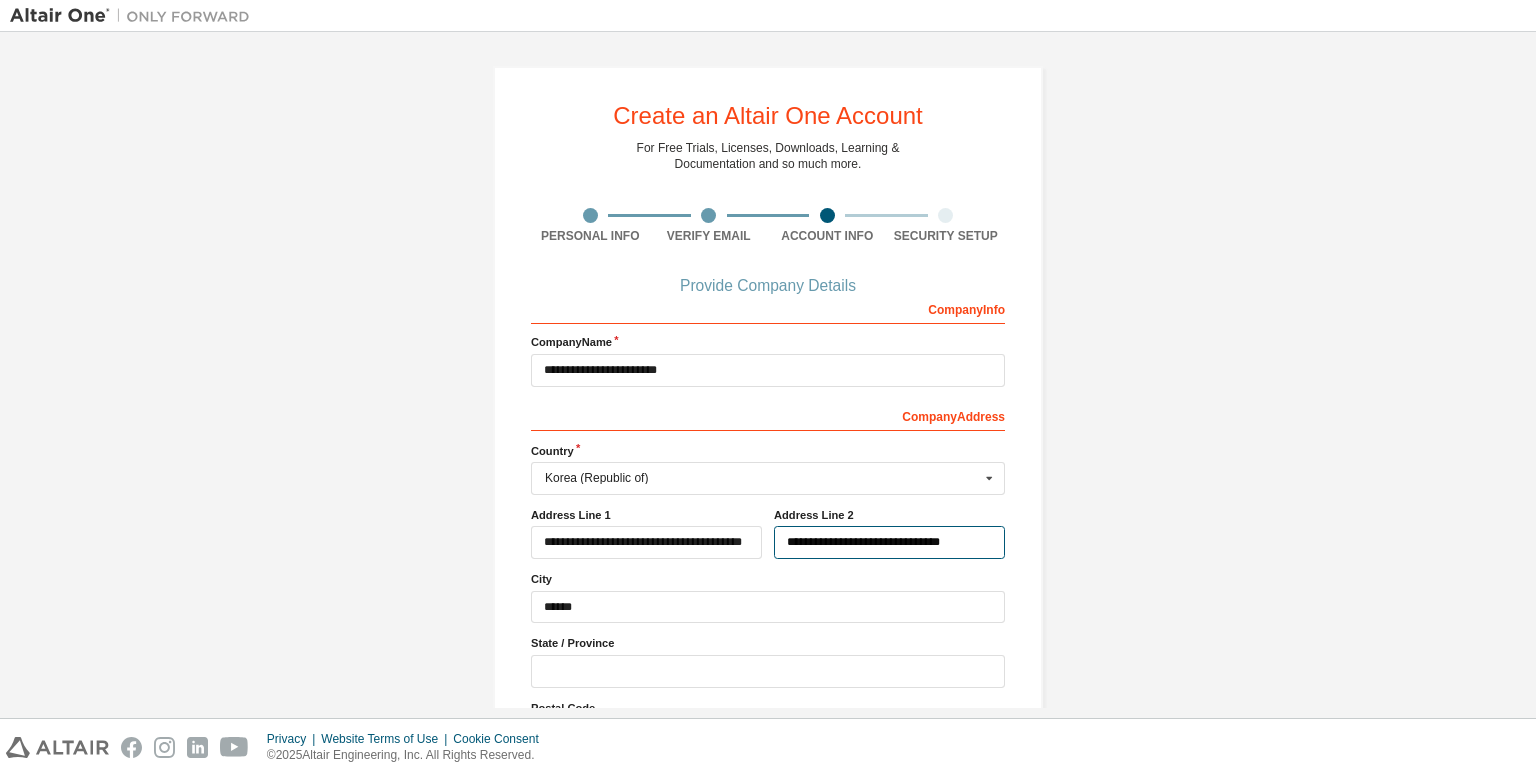 type on "**********" 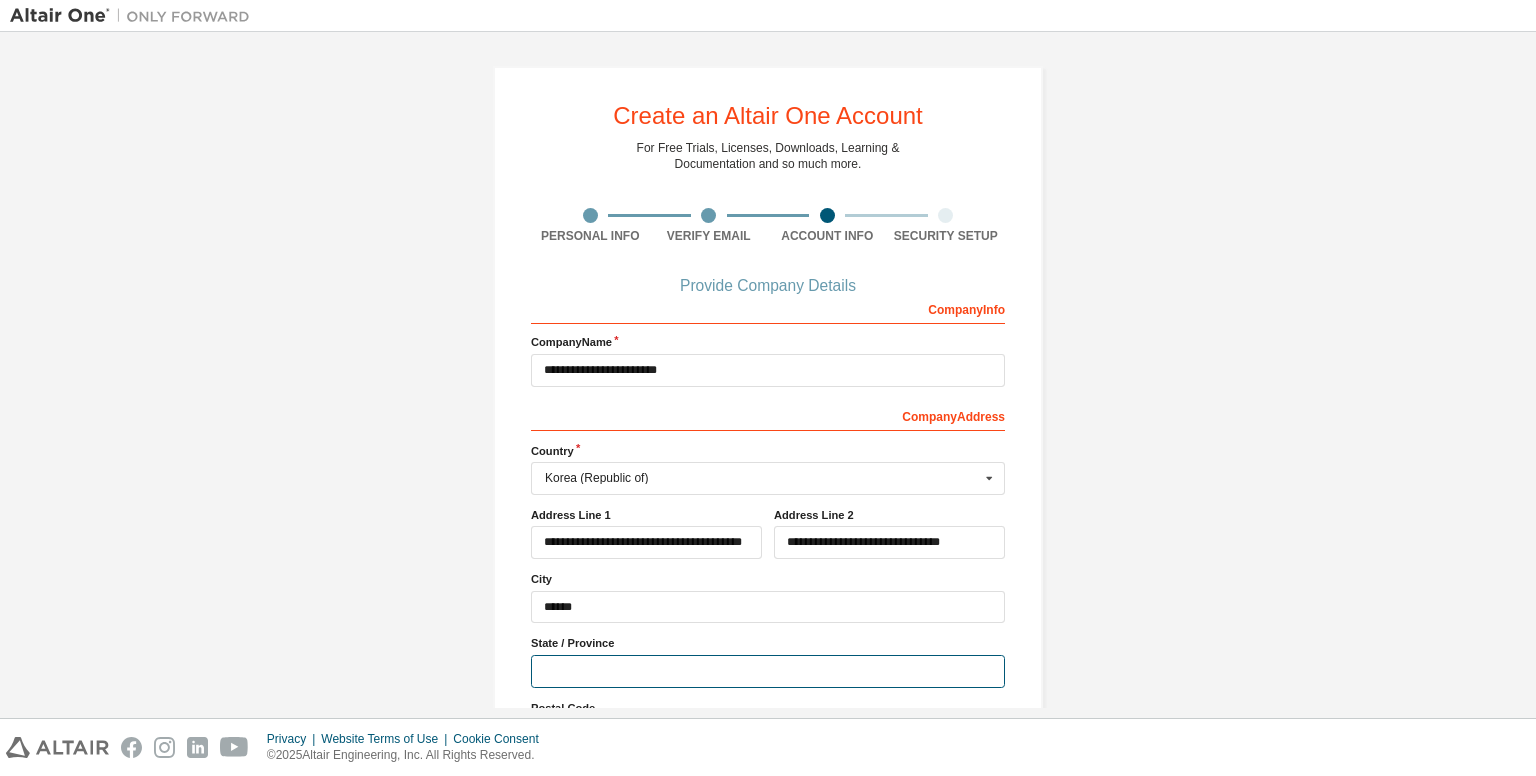 click at bounding box center (768, 671) 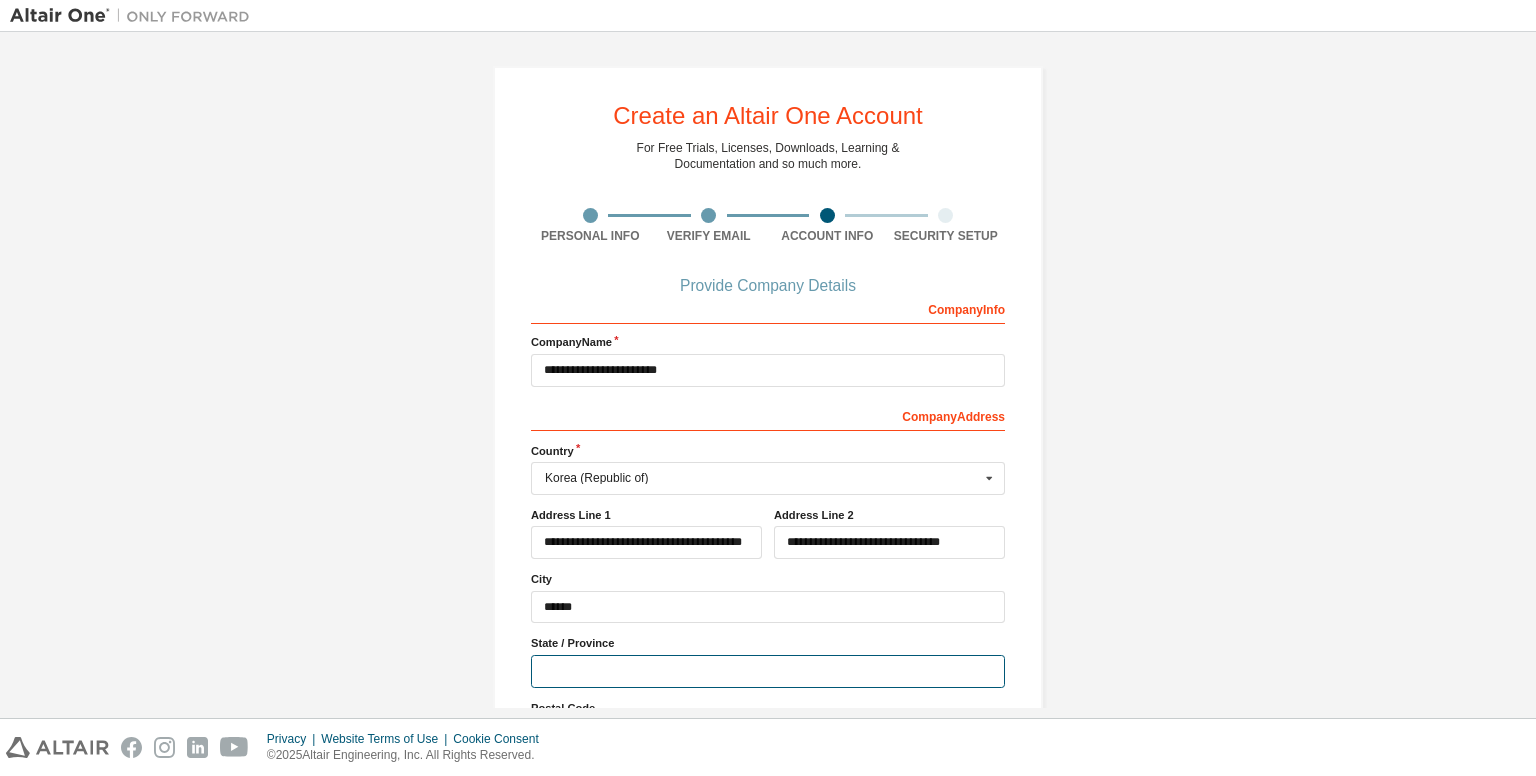 type on "*" 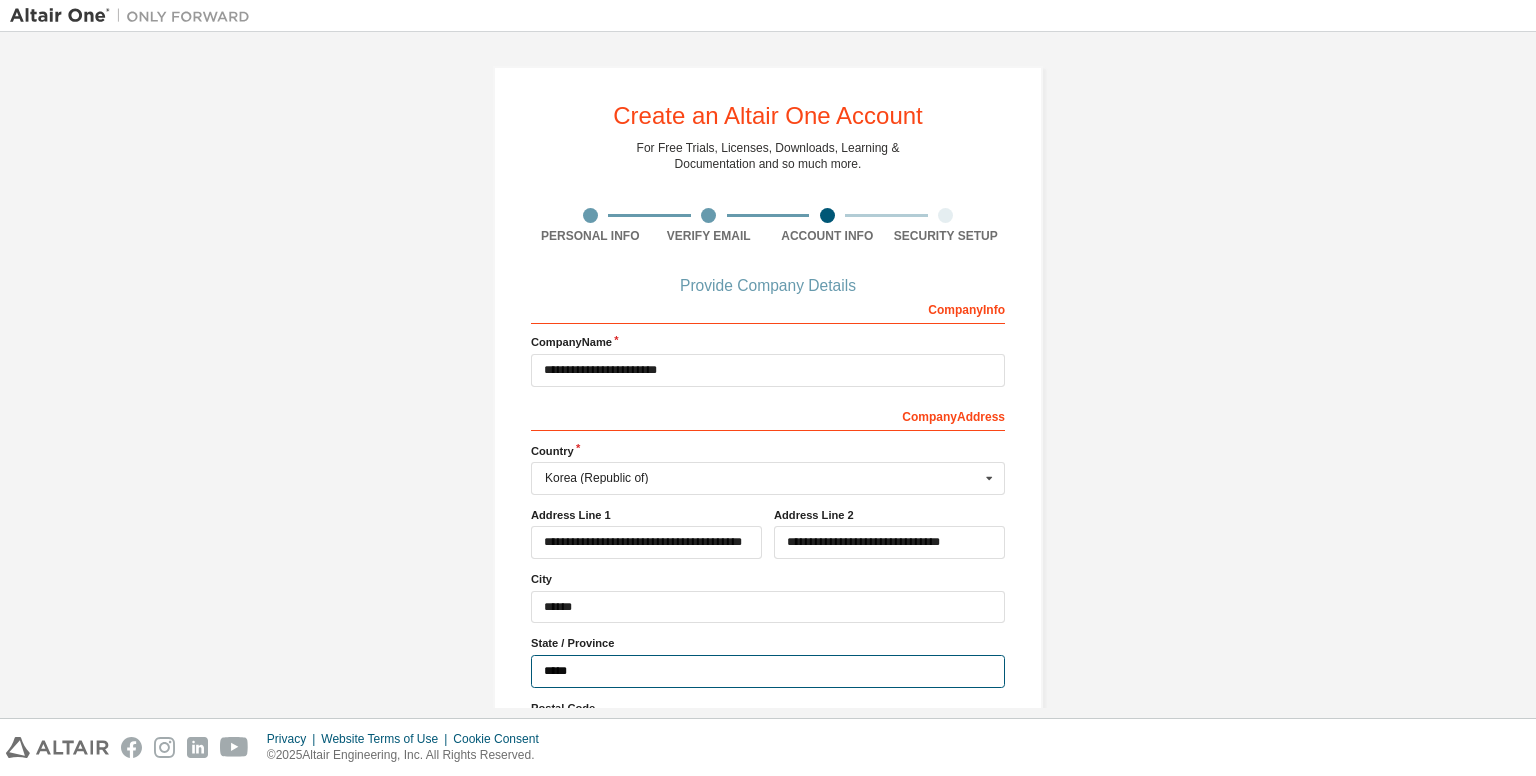 type on "*****" 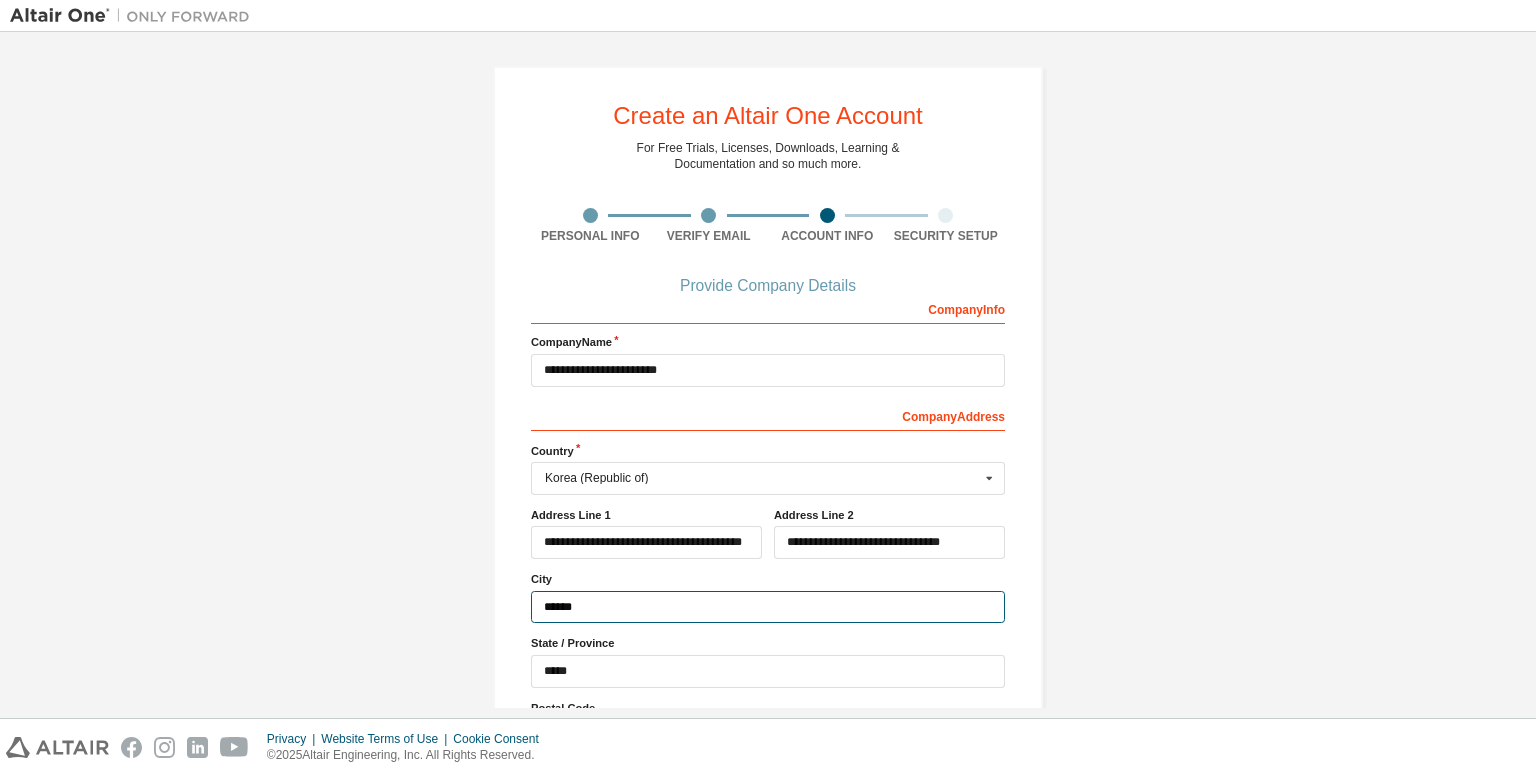drag, startPoint x: 540, startPoint y: 617, endPoint x: 564, endPoint y: 608, distance: 25.632011 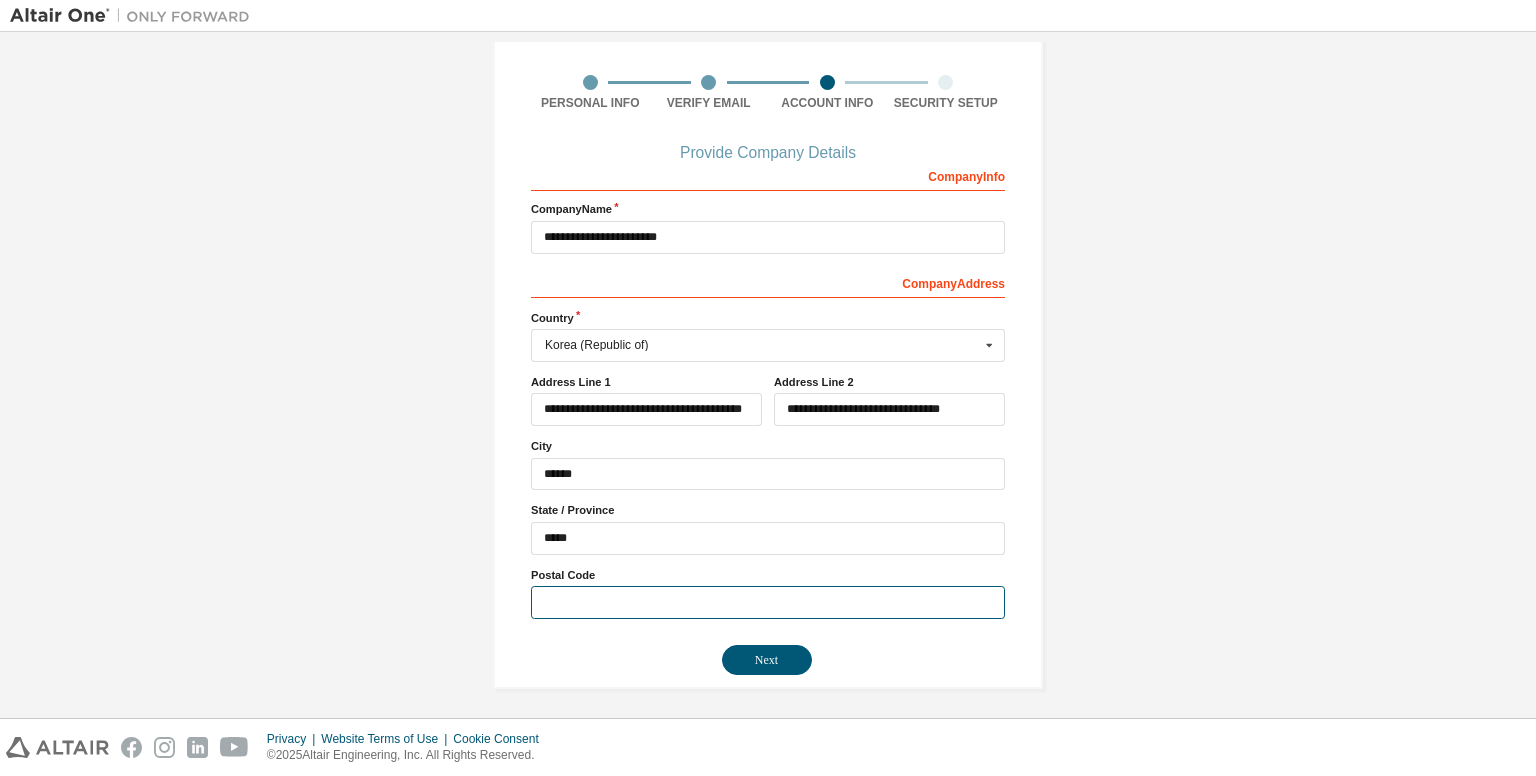 click at bounding box center [768, 602] 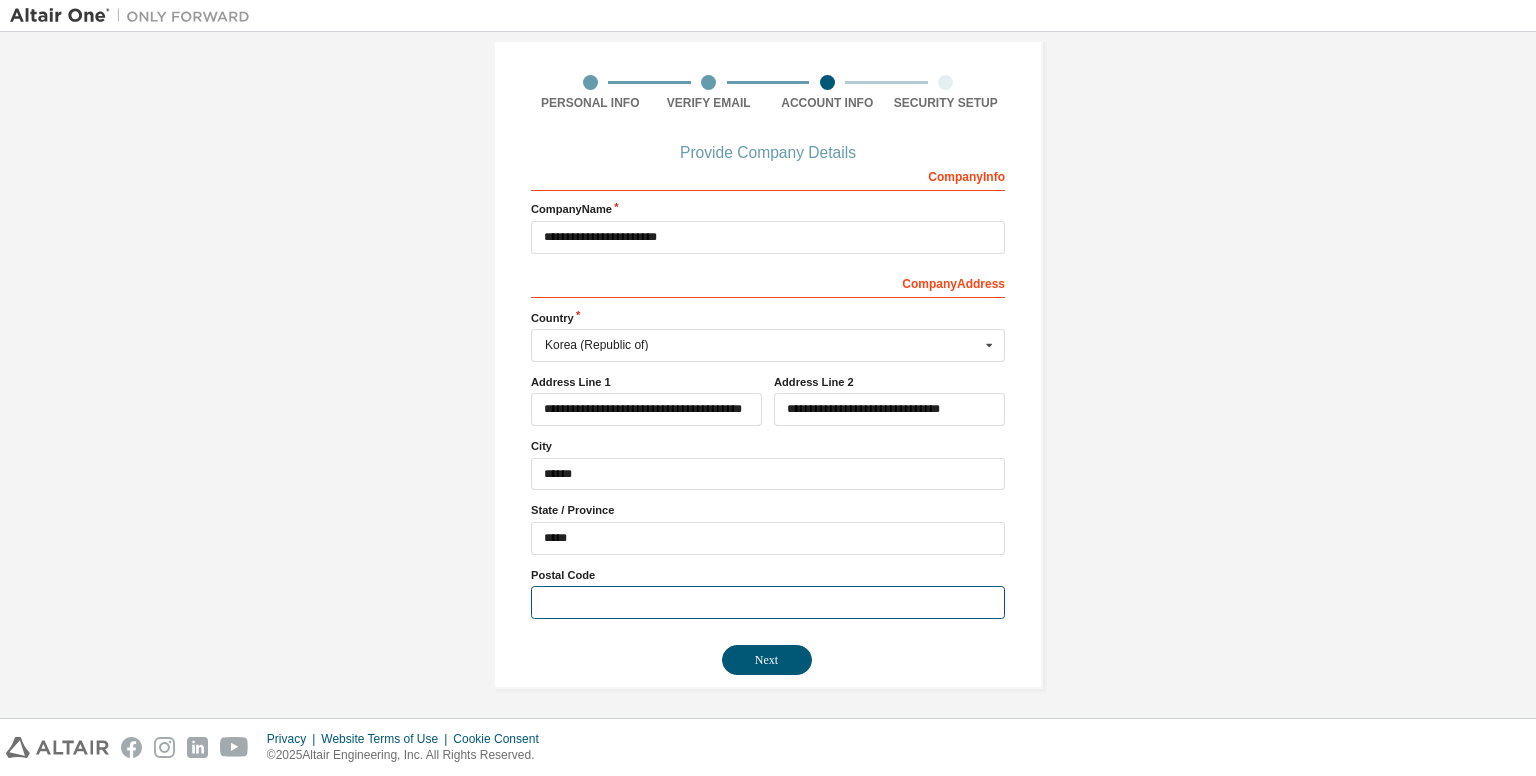paste on "*****" 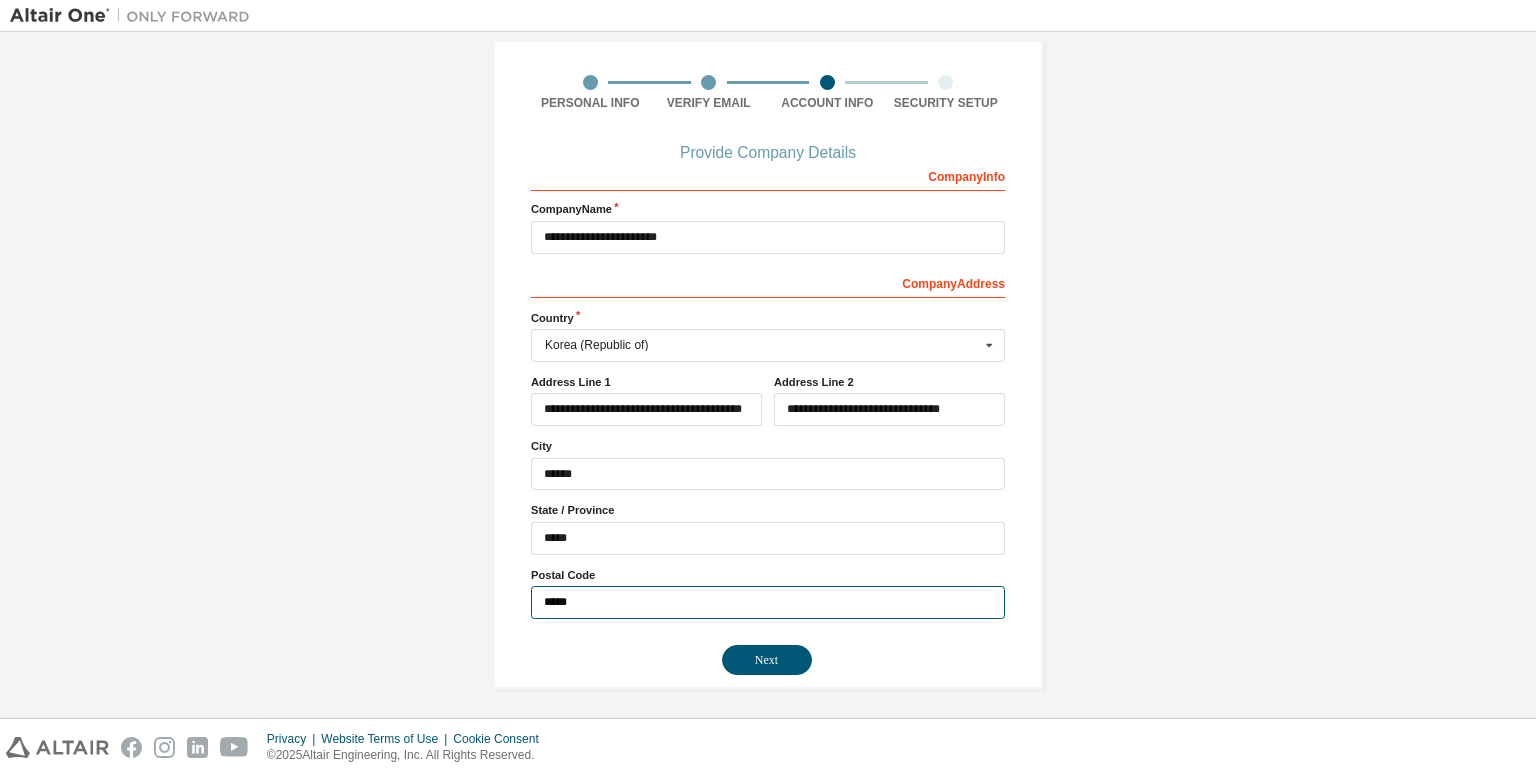 type on "*****" 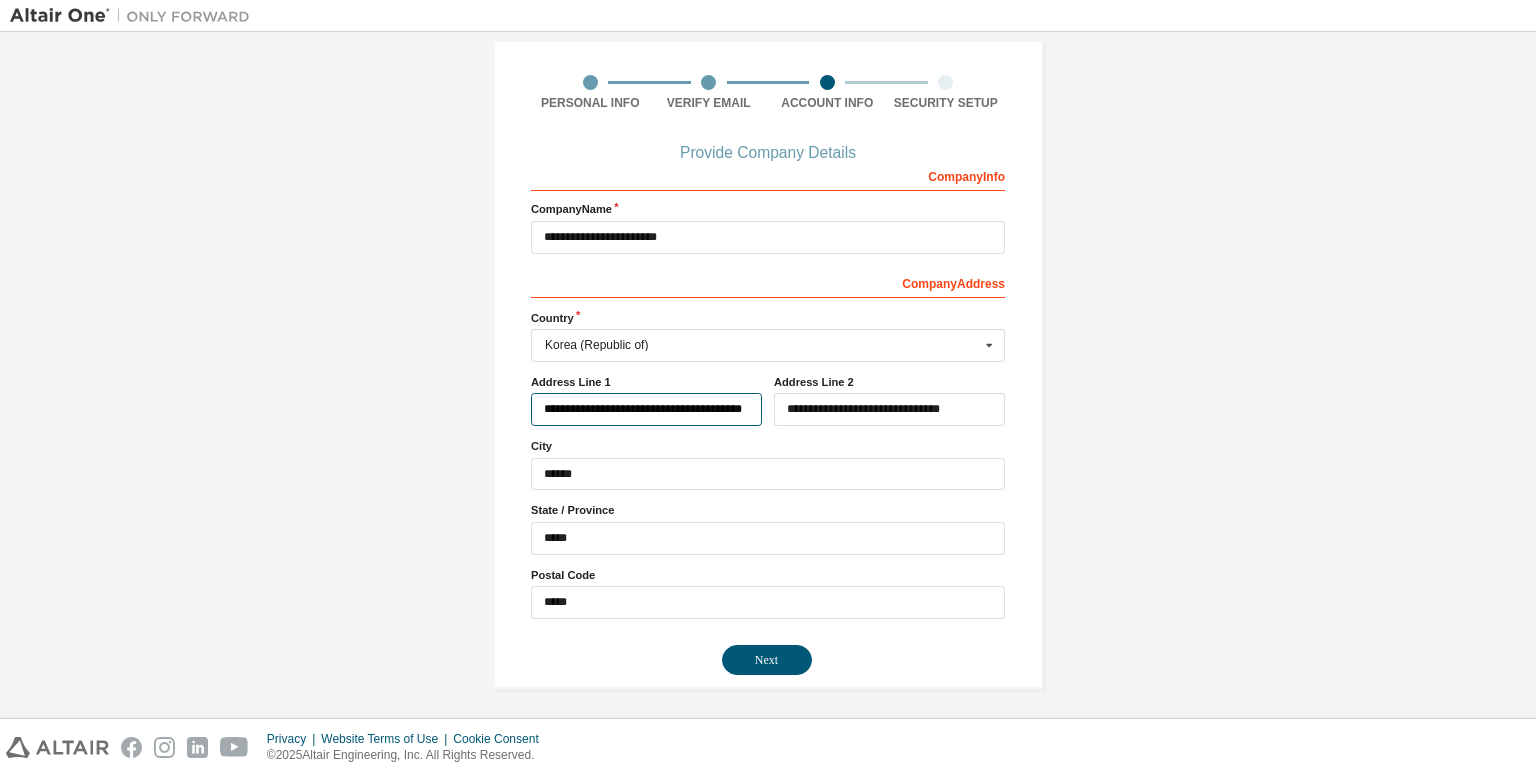 click on "**********" at bounding box center [646, 409] 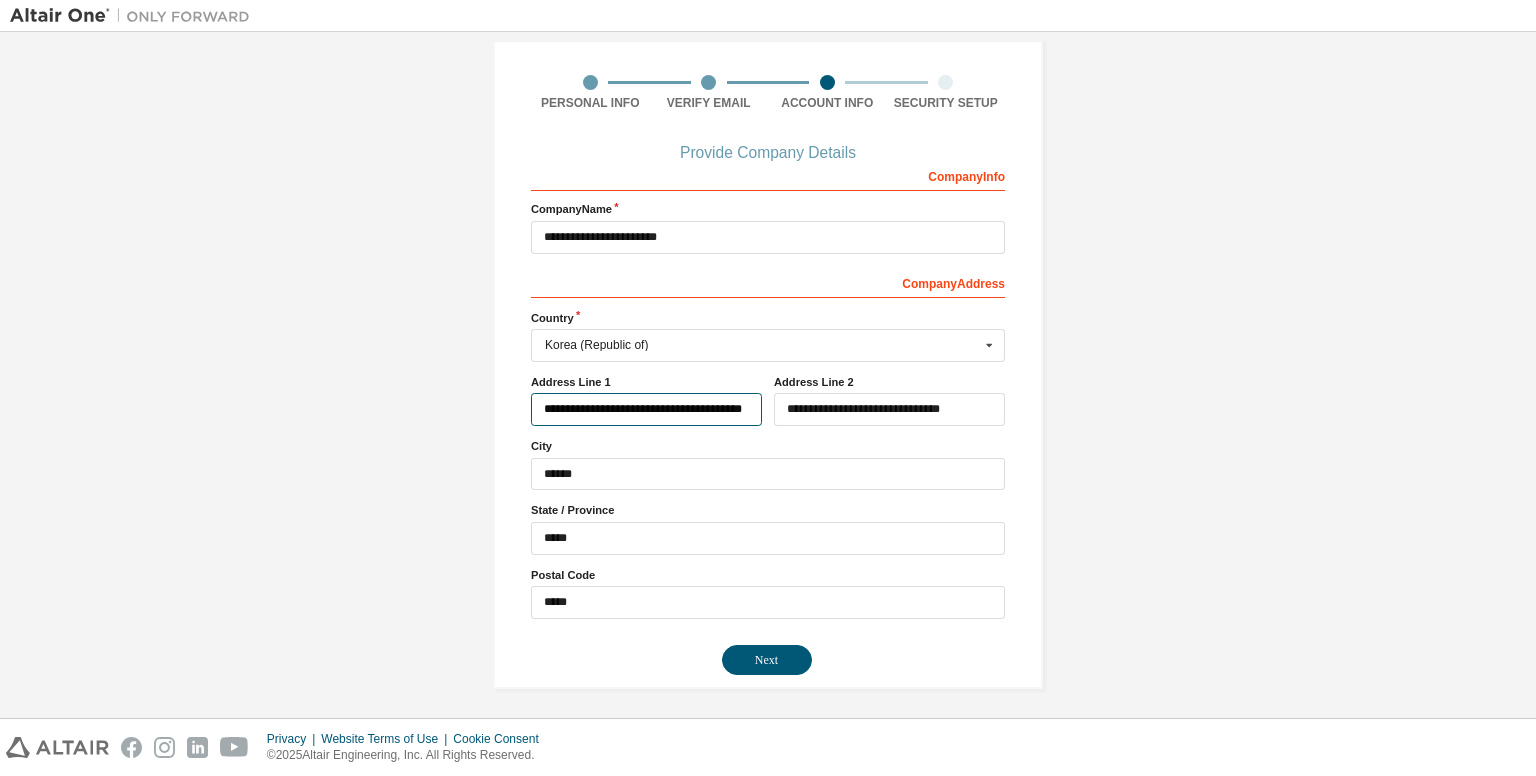 scroll, scrollTop: 0, scrollLeft: 24, axis: horizontal 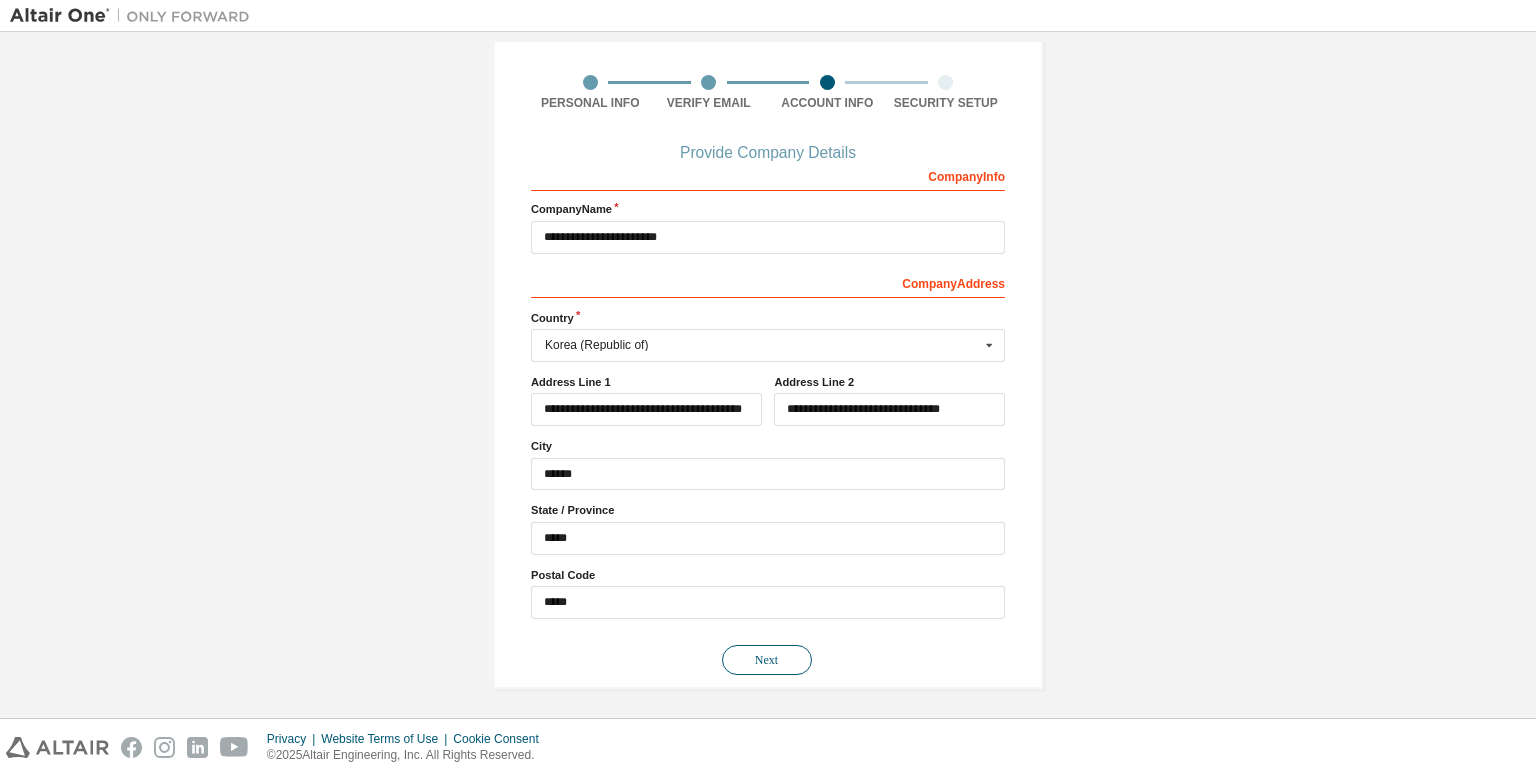click on "Next" at bounding box center [767, 660] 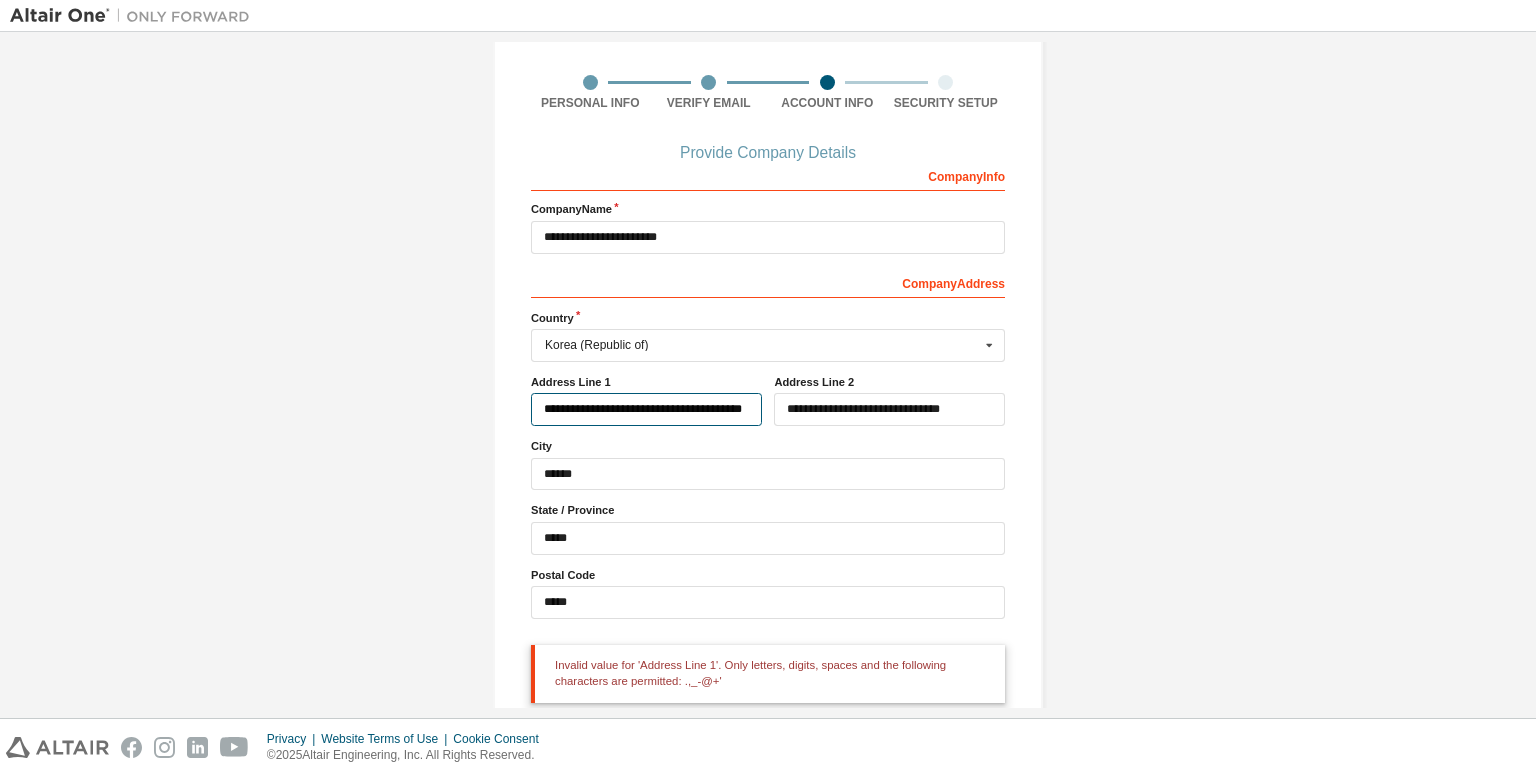 drag, startPoint x: 694, startPoint y: 405, endPoint x: 916, endPoint y: 421, distance: 222.57584 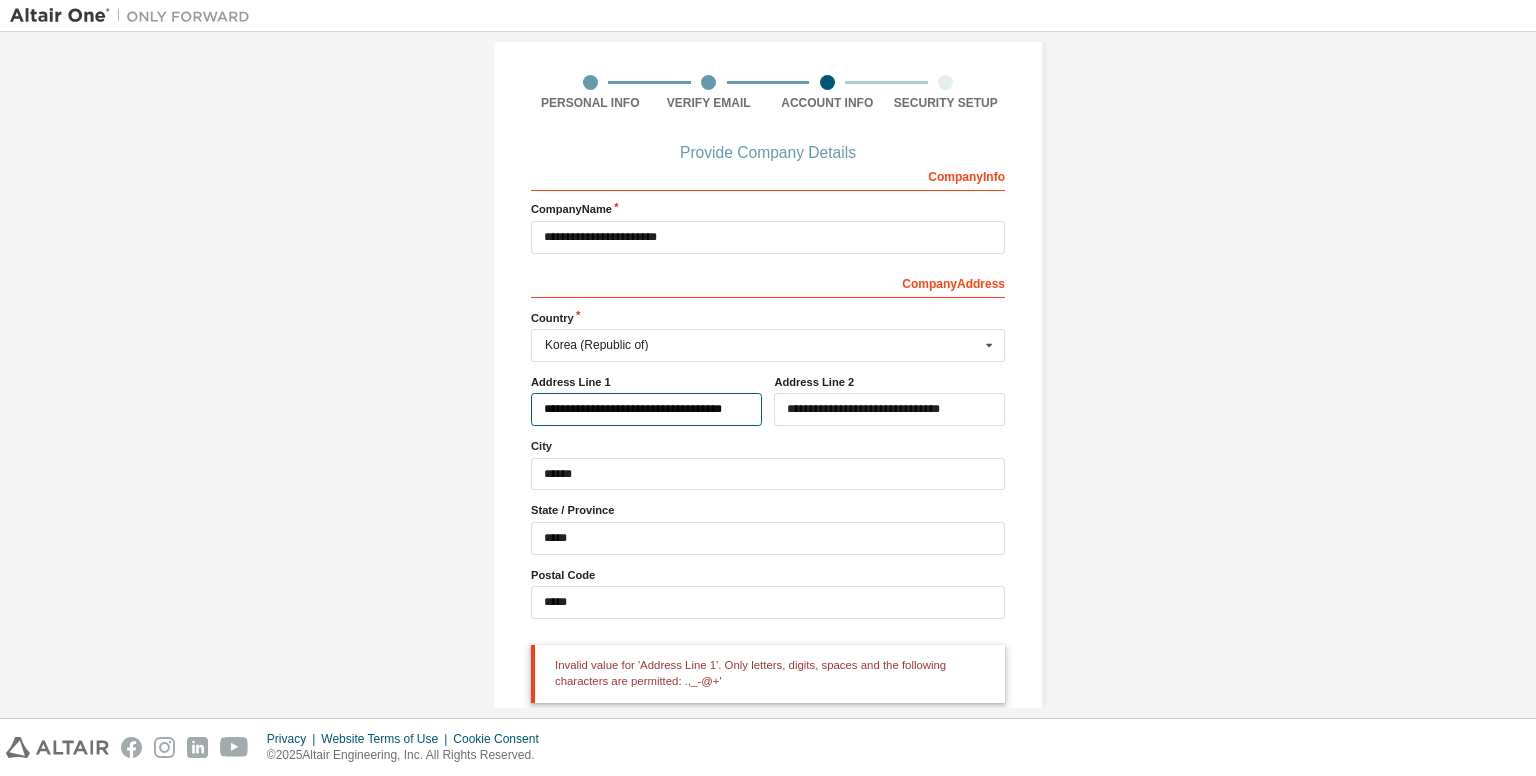 scroll, scrollTop: 0, scrollLeft: 0, axis: both 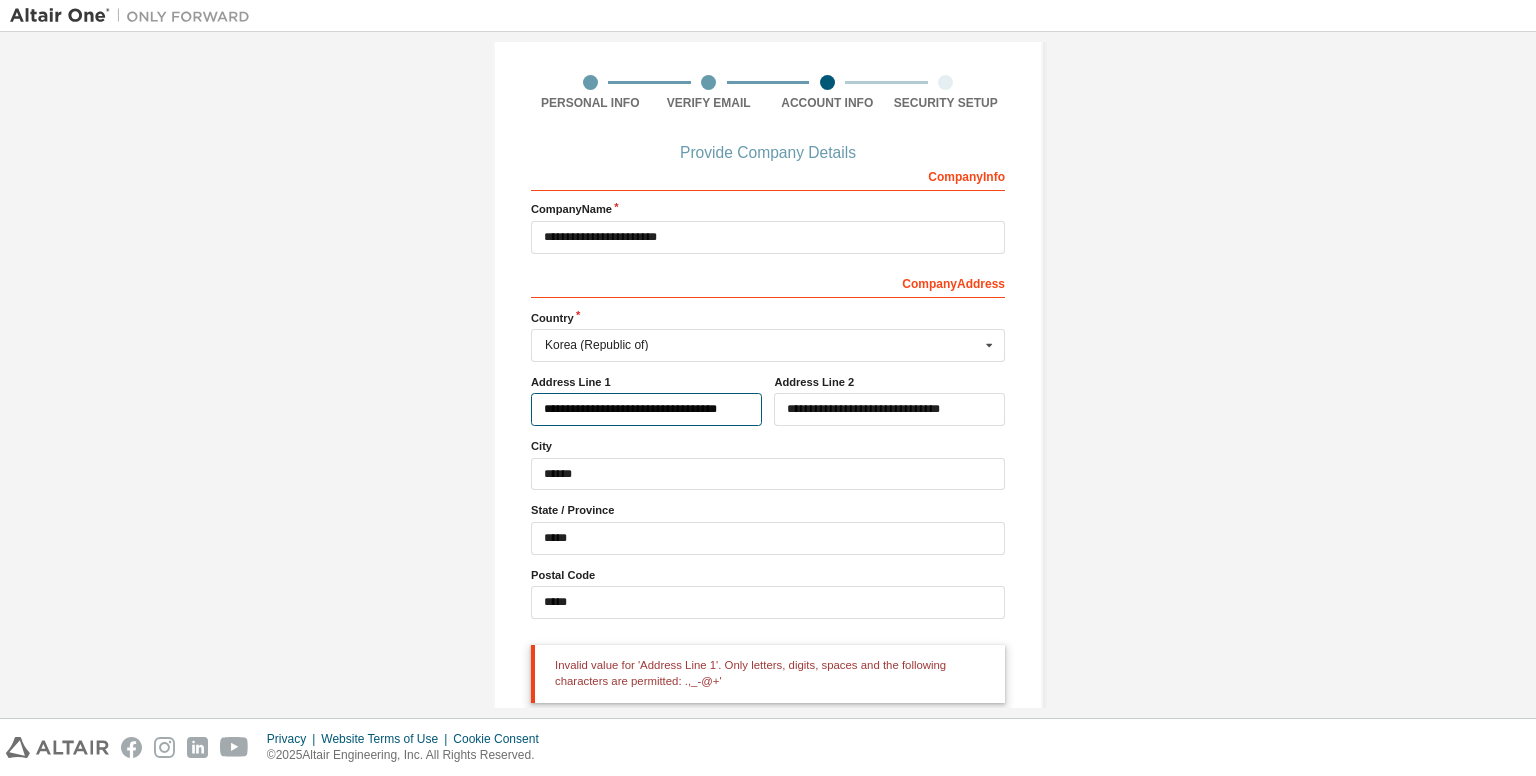 type on "**********" 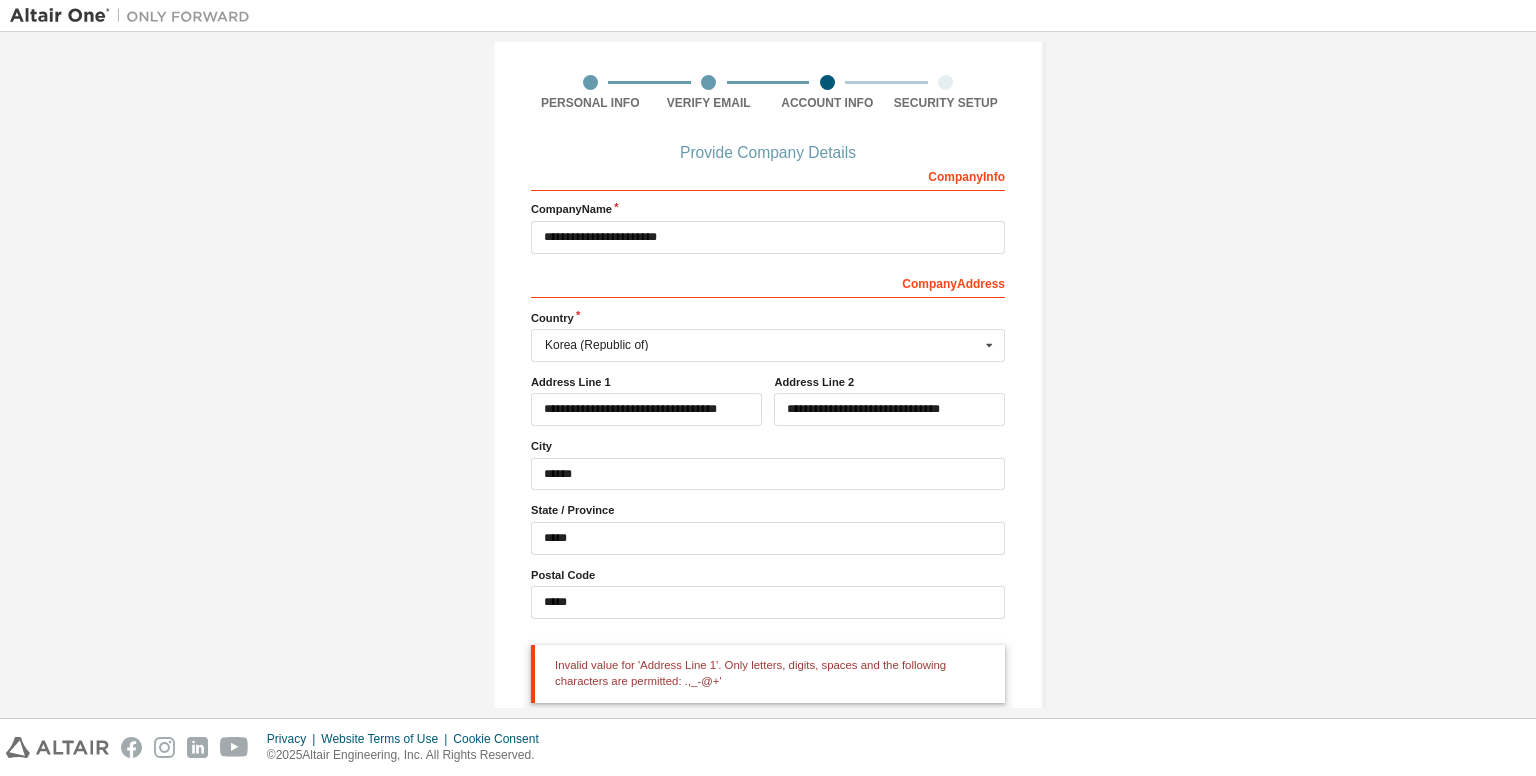 click on "**********" at bounding box center [768, 346] 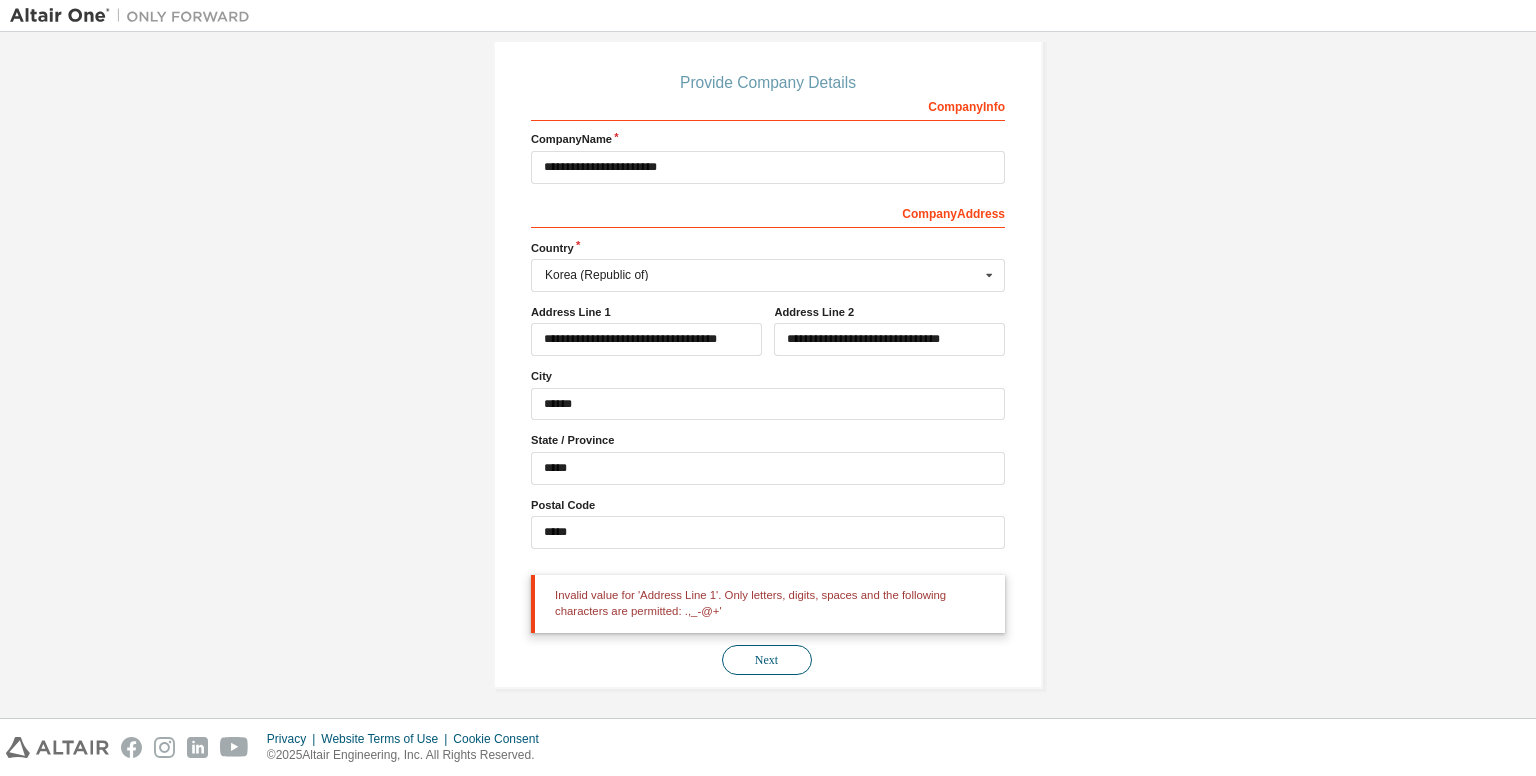 click on "Next" at bounding box center (767, 660) 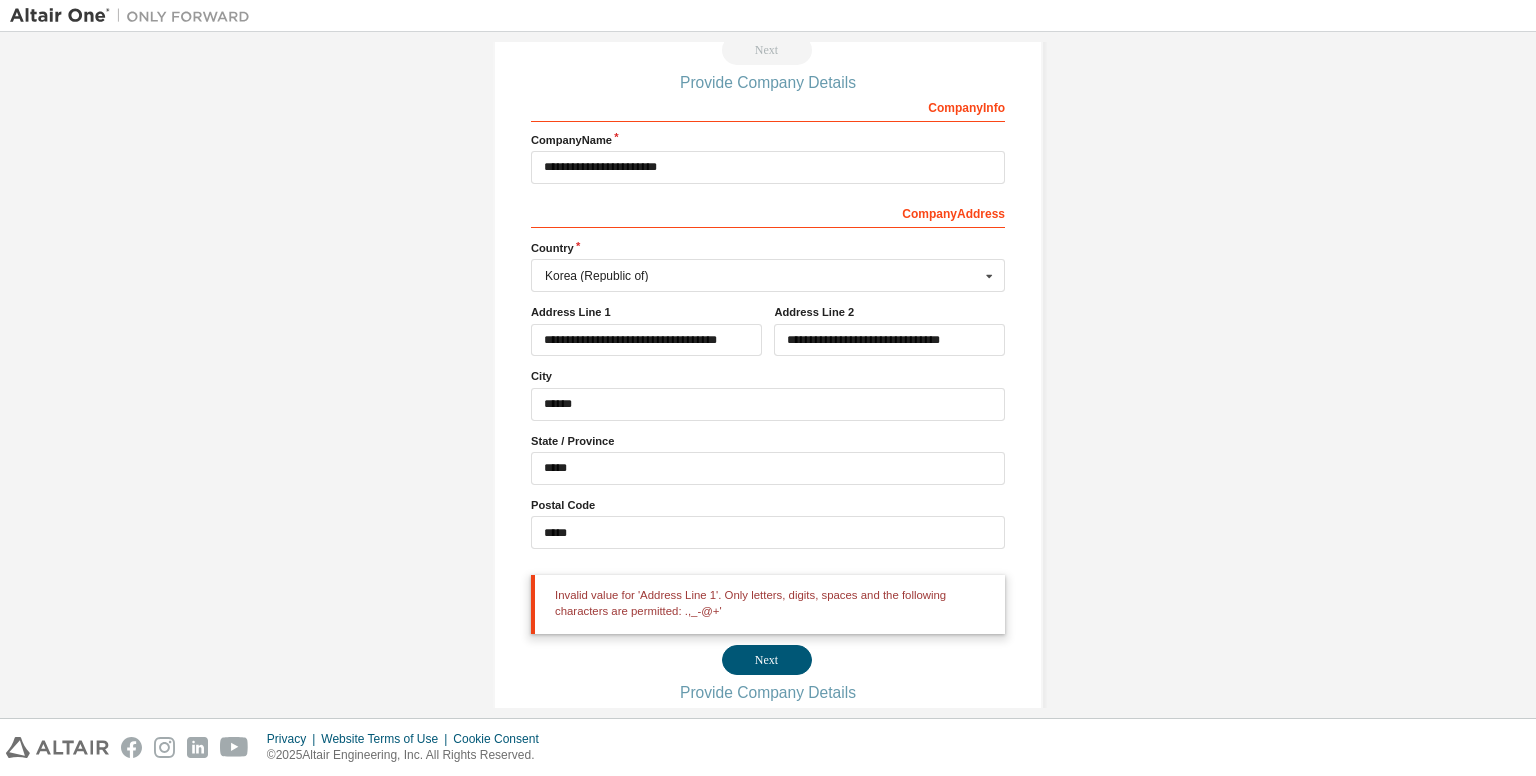 scroll, scrollTop: 0, scrollLeft: 0, axis: both 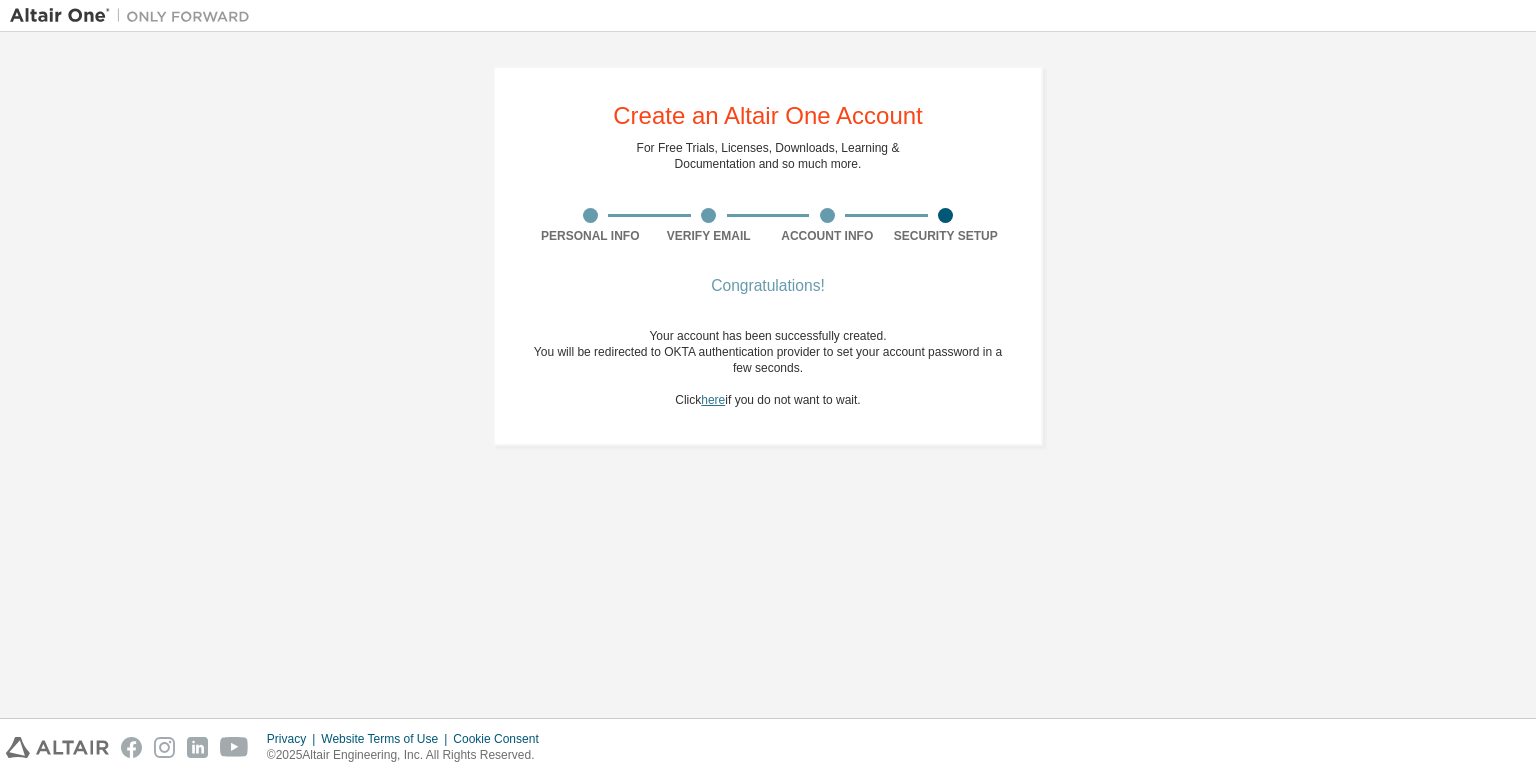 click on "here" at bounding box center [713, 400] 